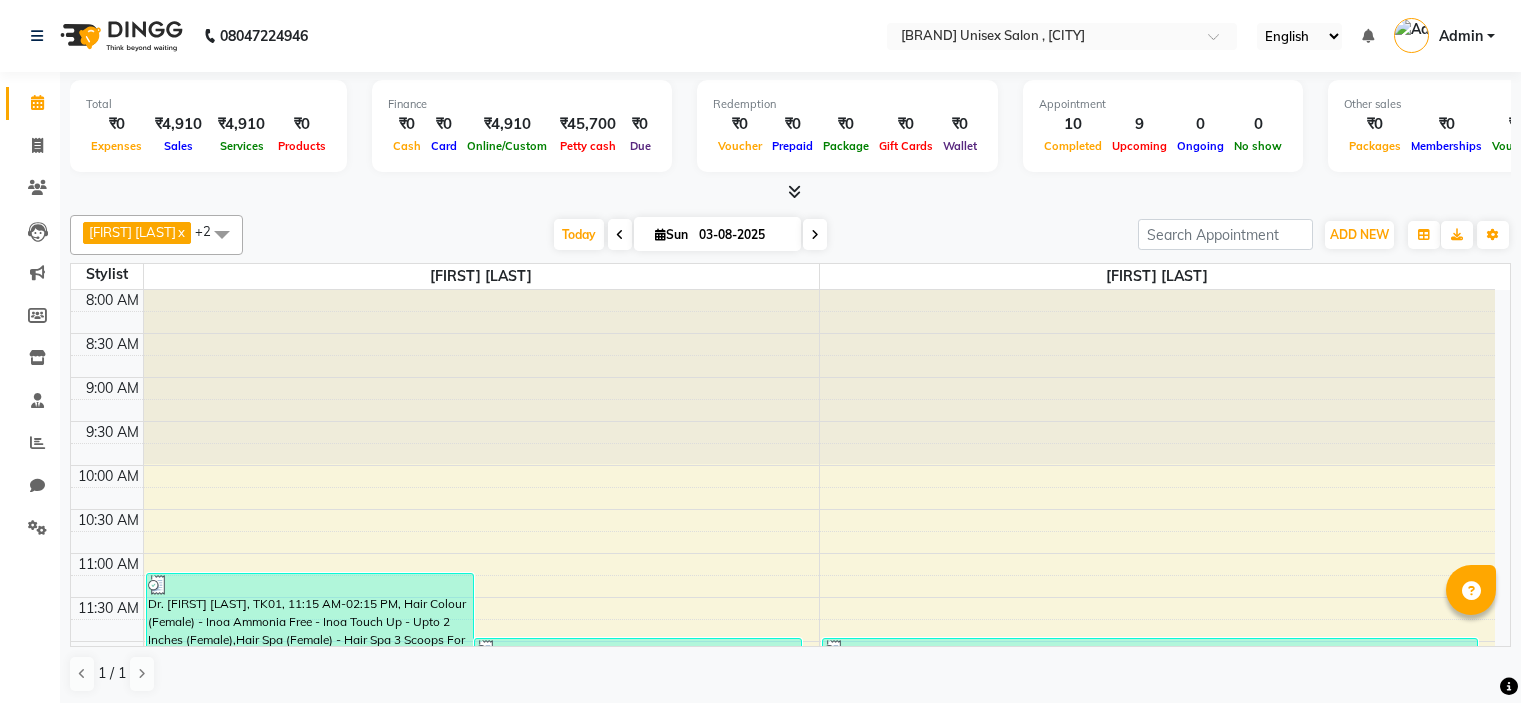 drag, startPoint x: 0, startPoint y: 0, endPoint x: 630, endPoint y: 352, distance: 721.66754 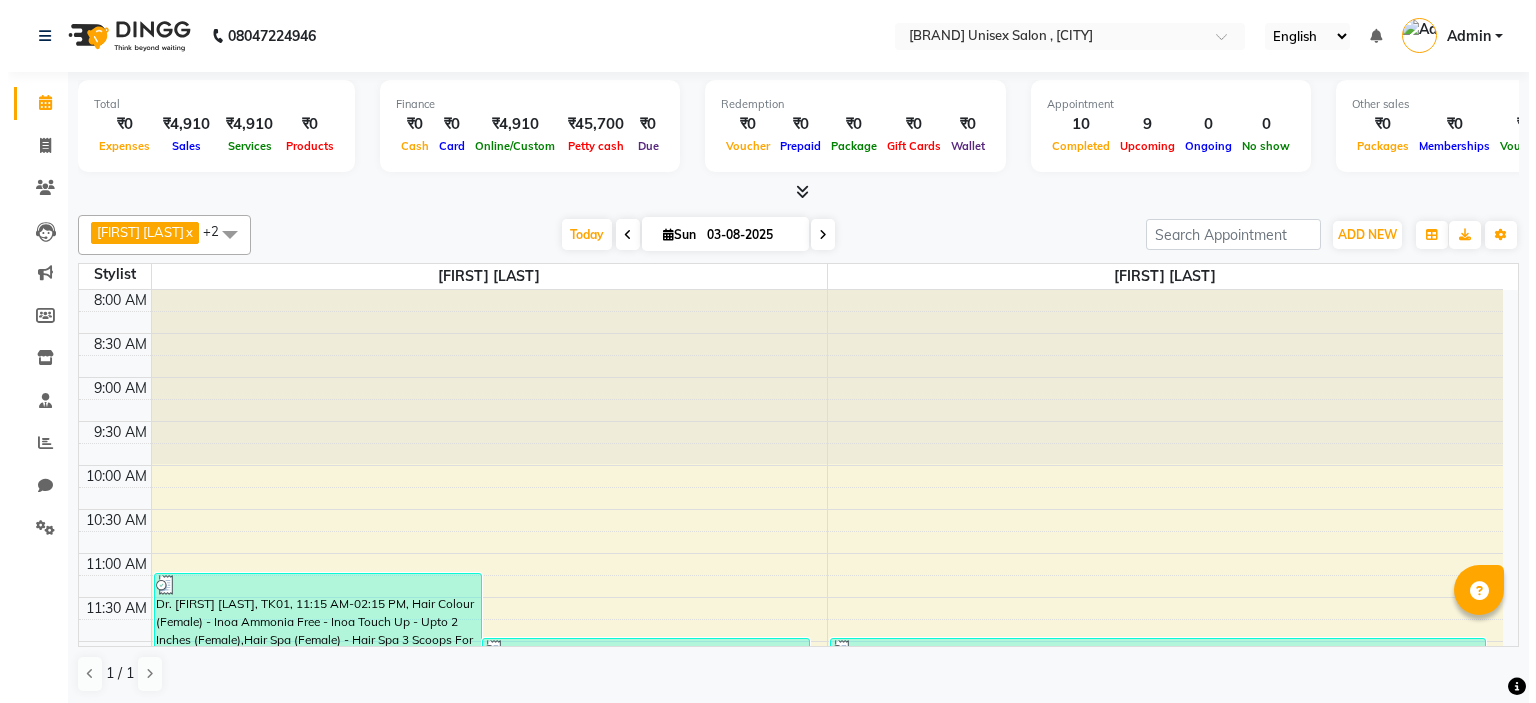 scroll, scrollTop: 0, scrollLeft: 0, axis: both 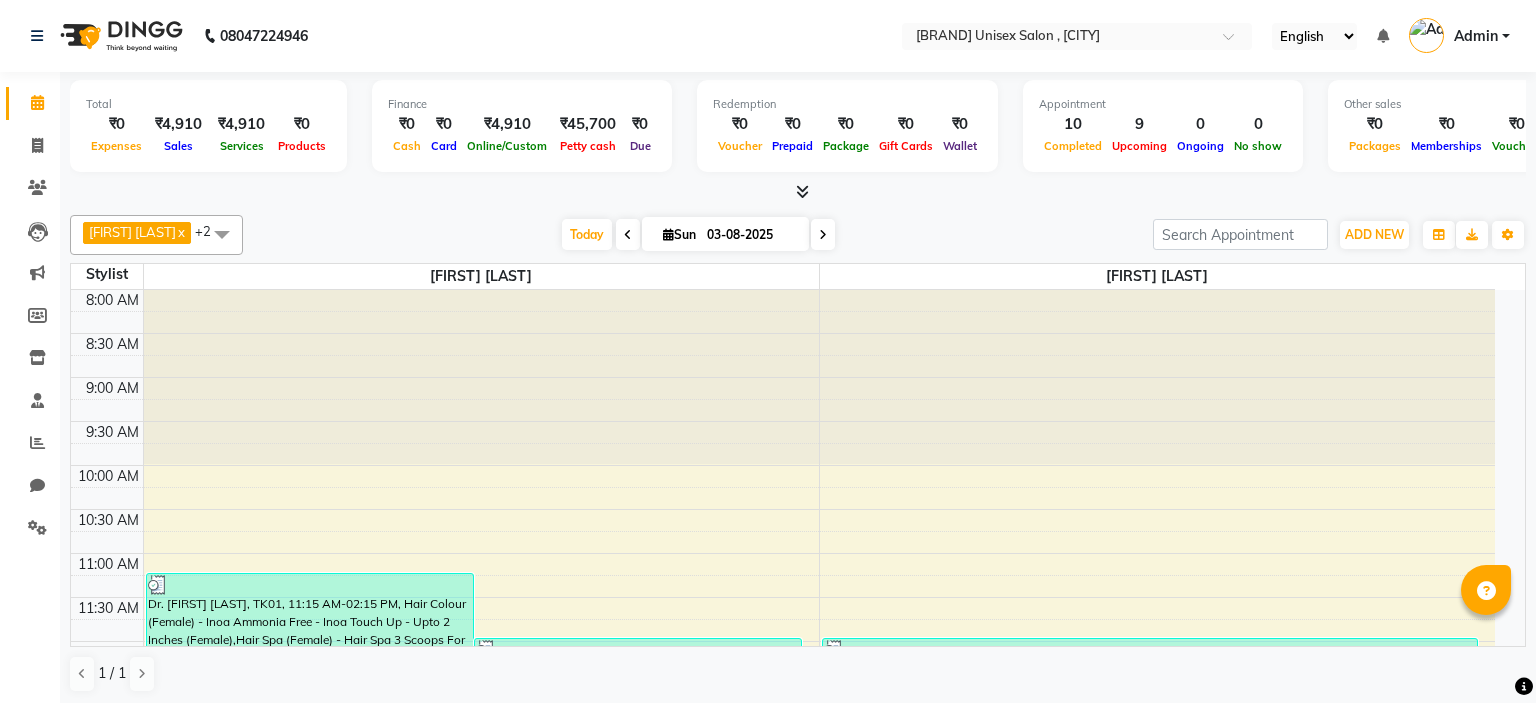 select on "7" 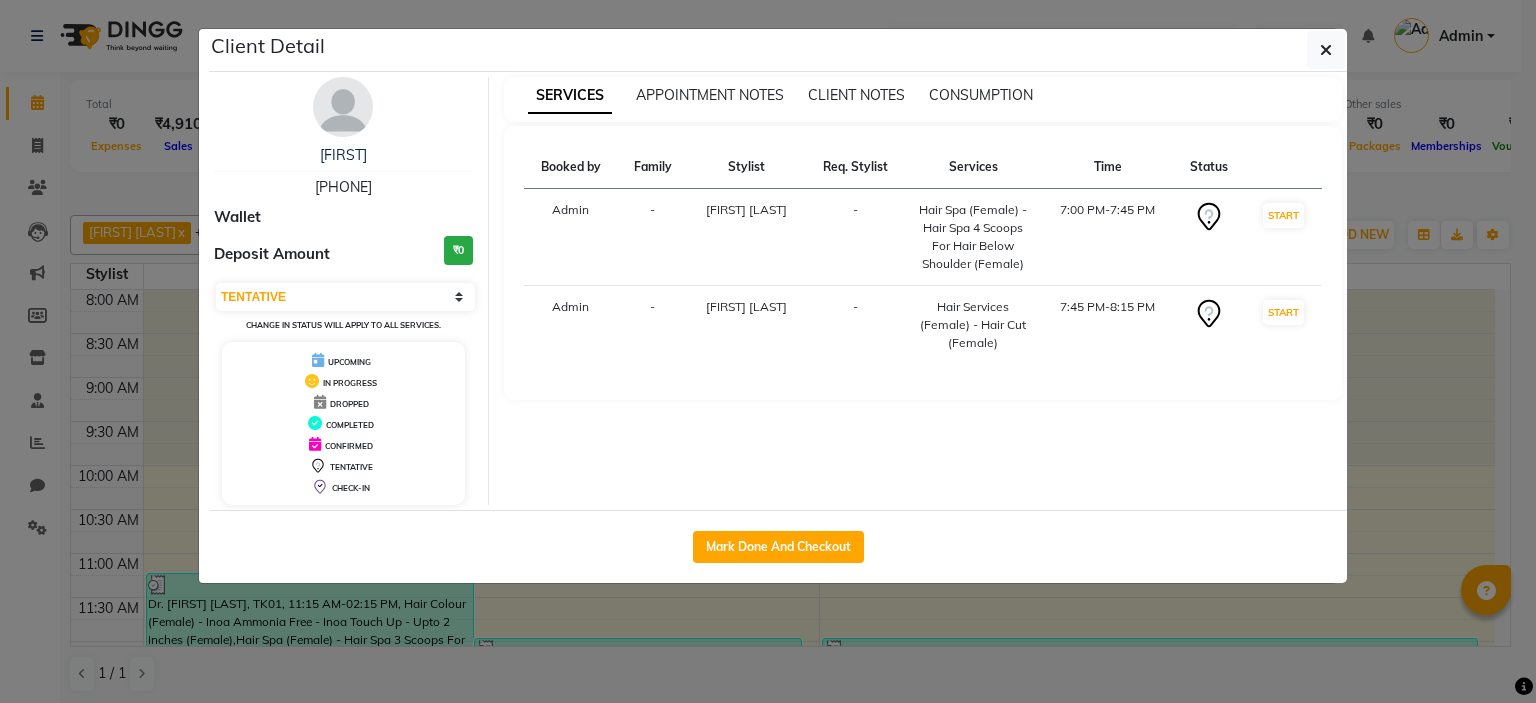 type 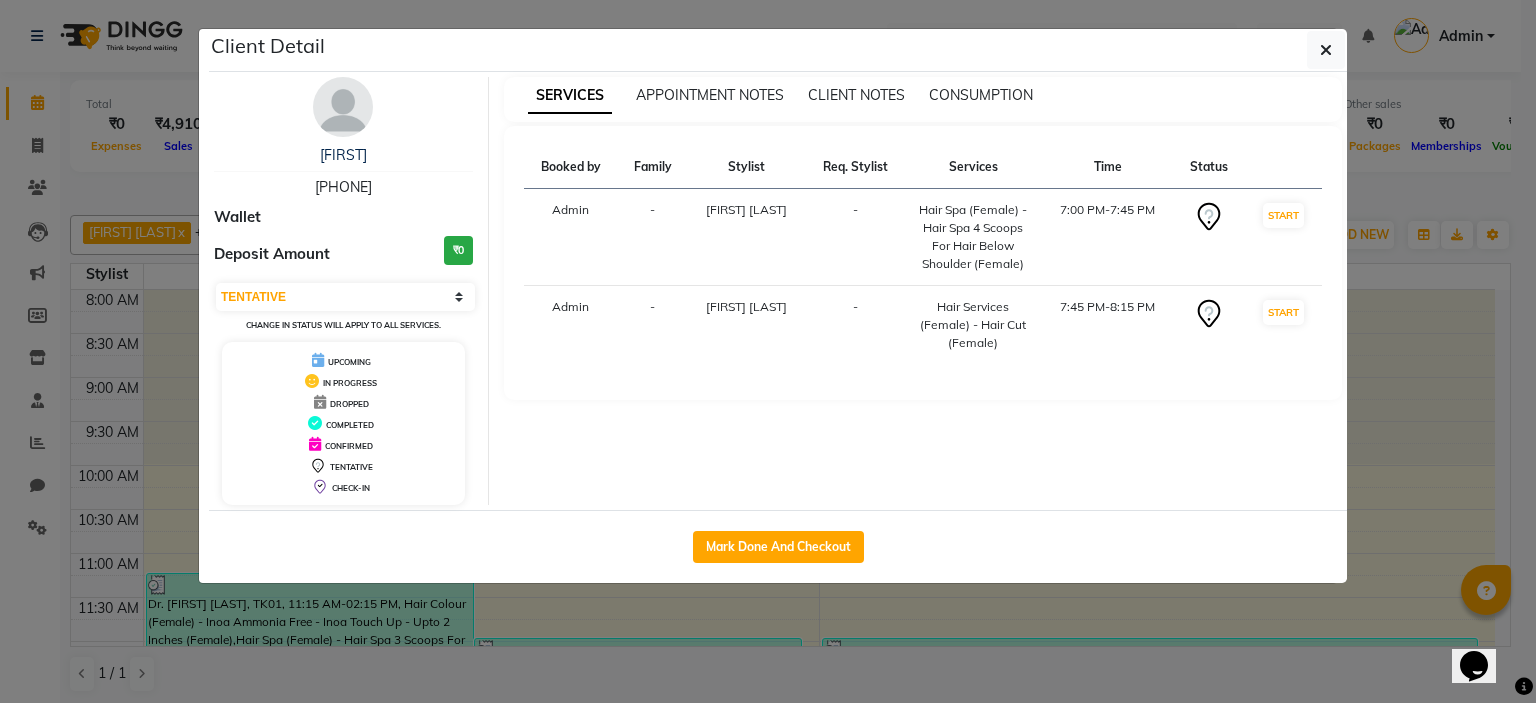 scroll, scrollTop: 940, scrollLeft: 0, axis: vertical 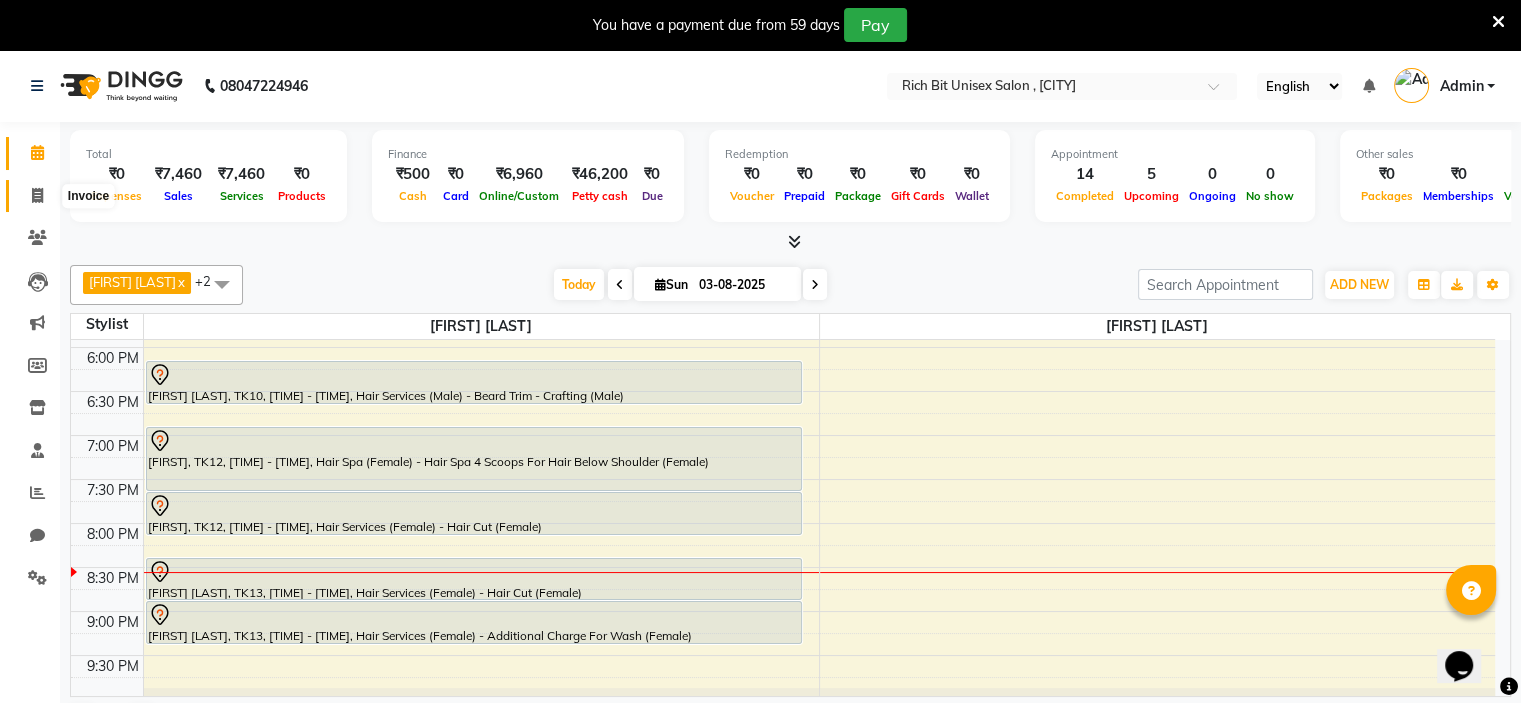 click 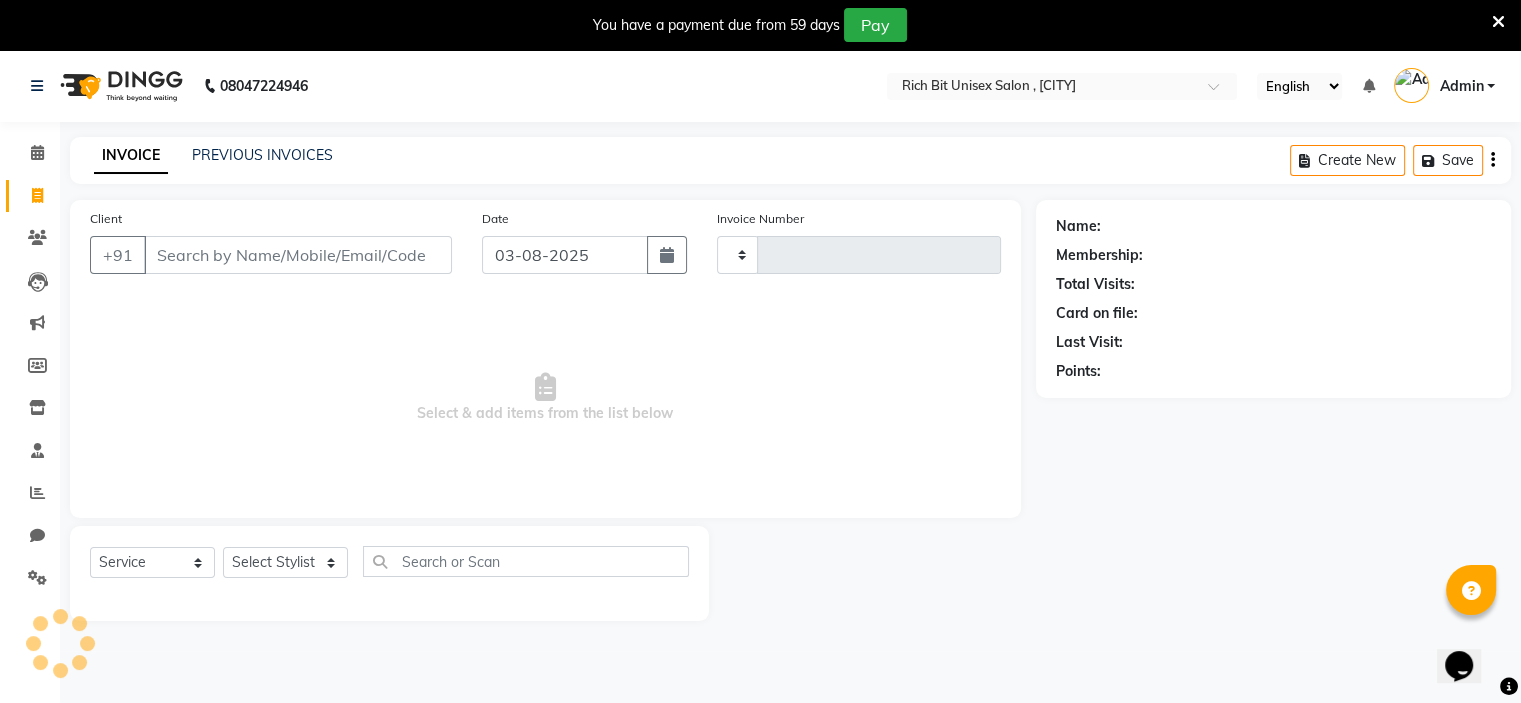 type on "0717" 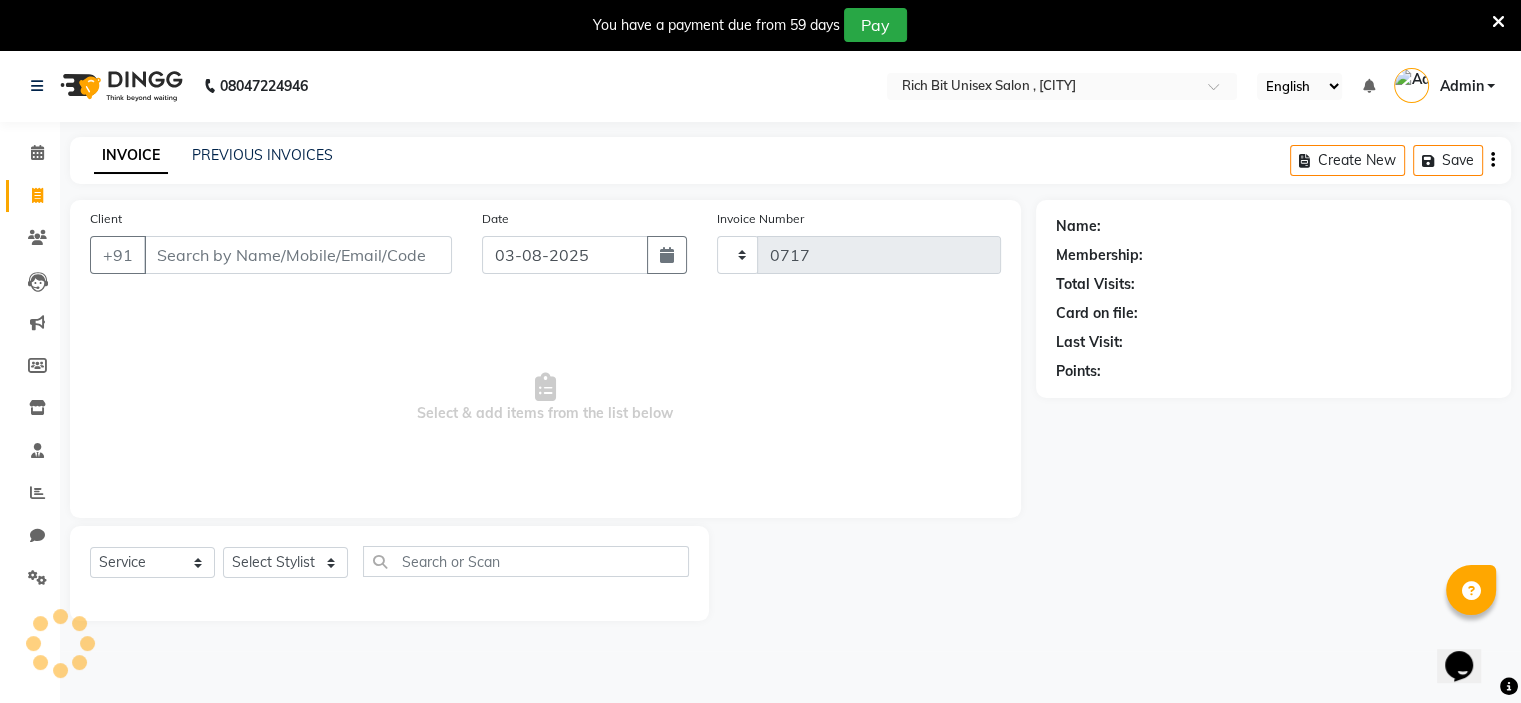 select on "7834" 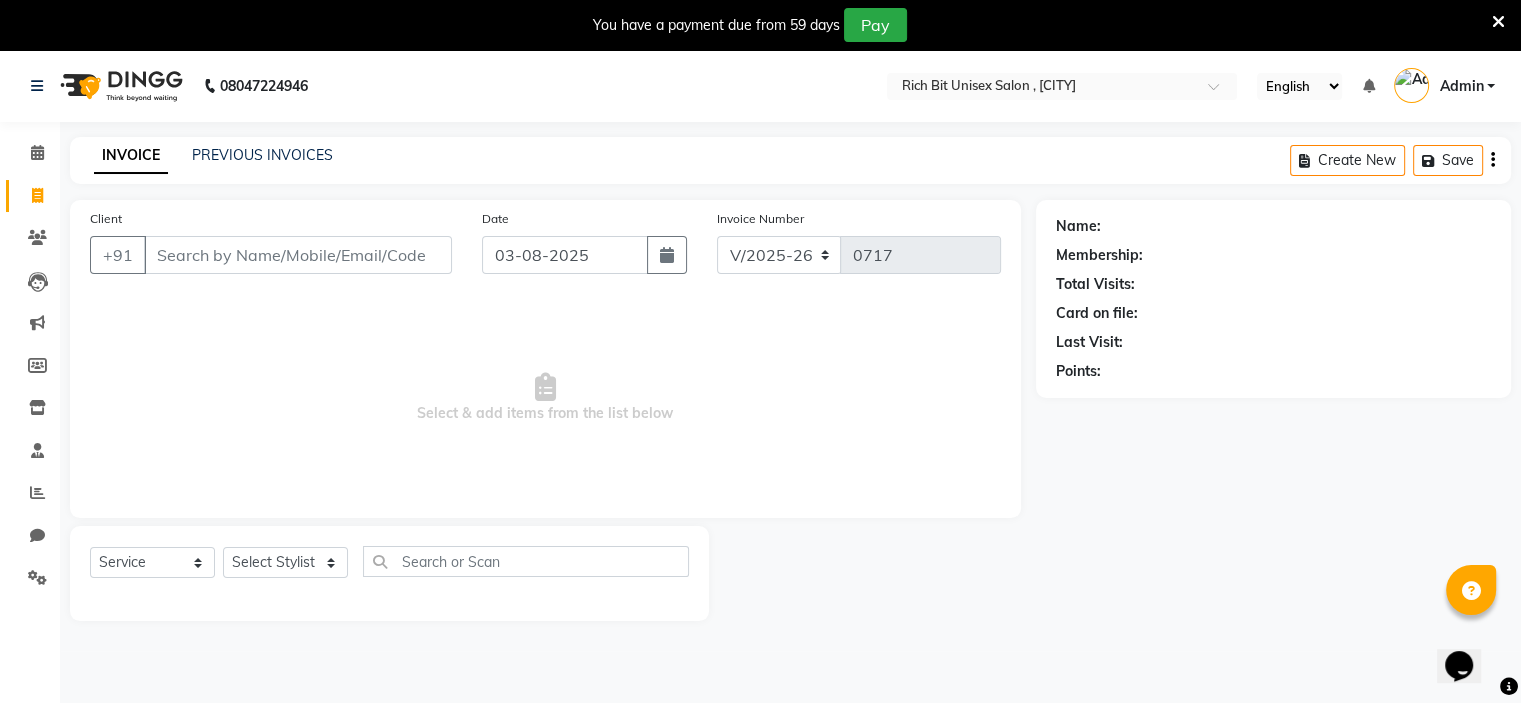 click on "Client +91" 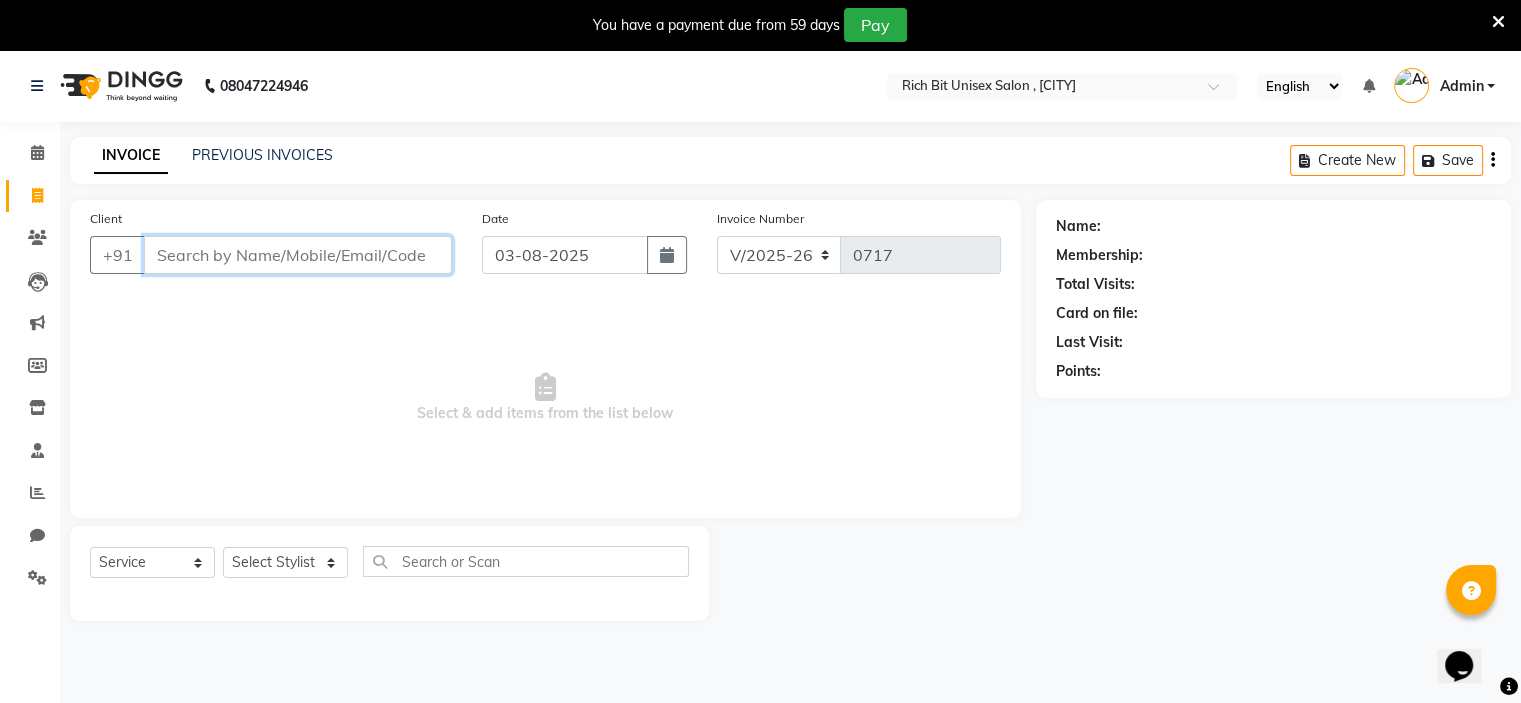 click on "Client" at bounding box center [298, 255] 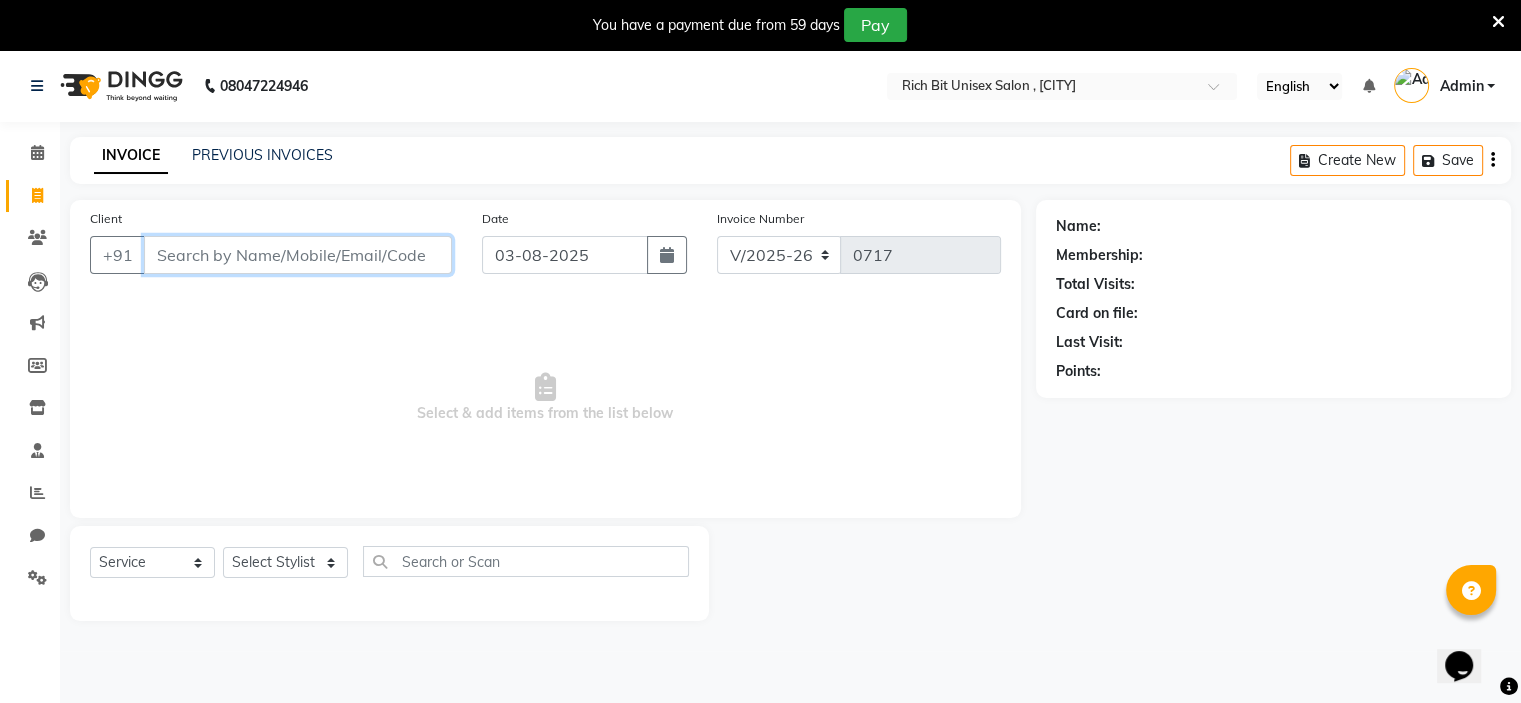 click on "Client" at bounding box center [298, 255] 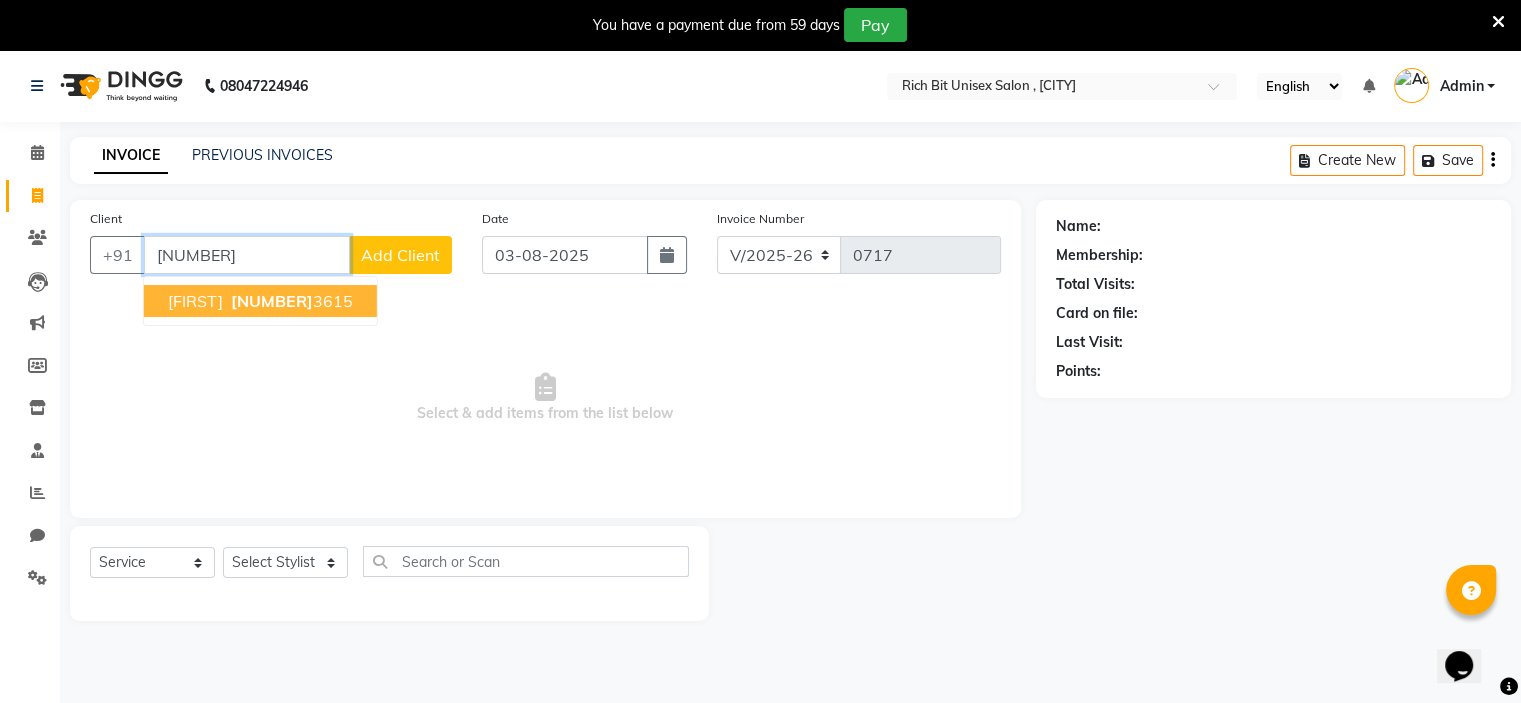 click on "[FIRST]" at bounding box center [195, 301] 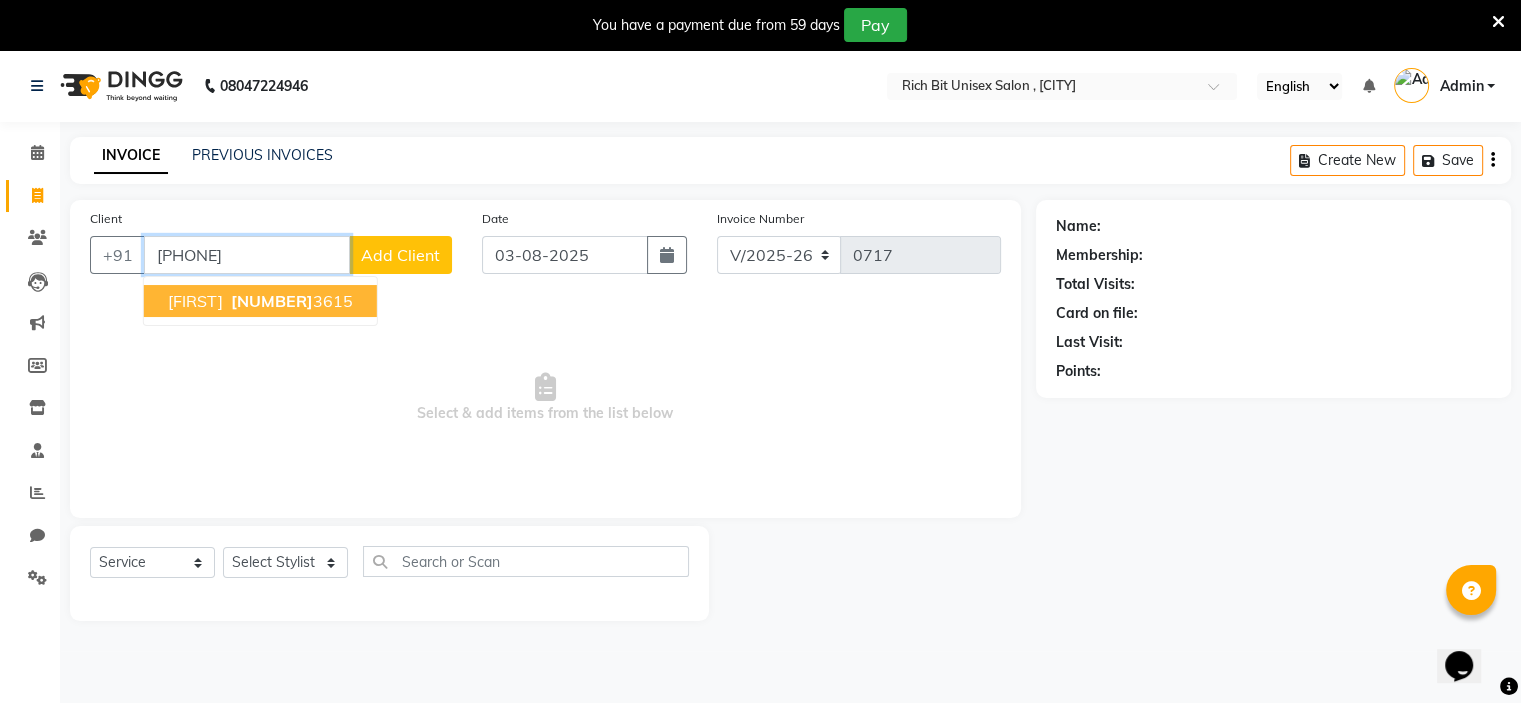 type on "[PHONE]" 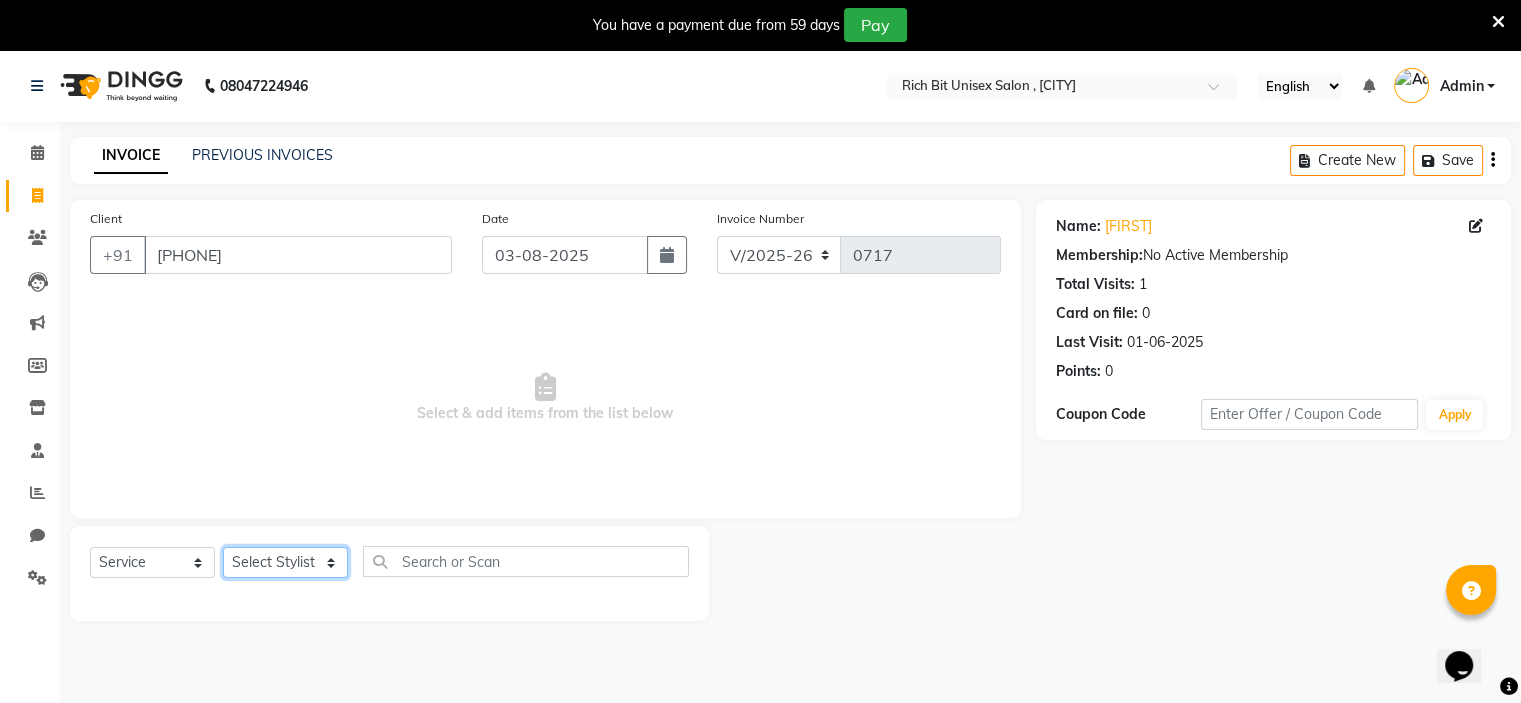 click on "Select Stylist [FIRST] [LAST] [FIRST] [LAST]" 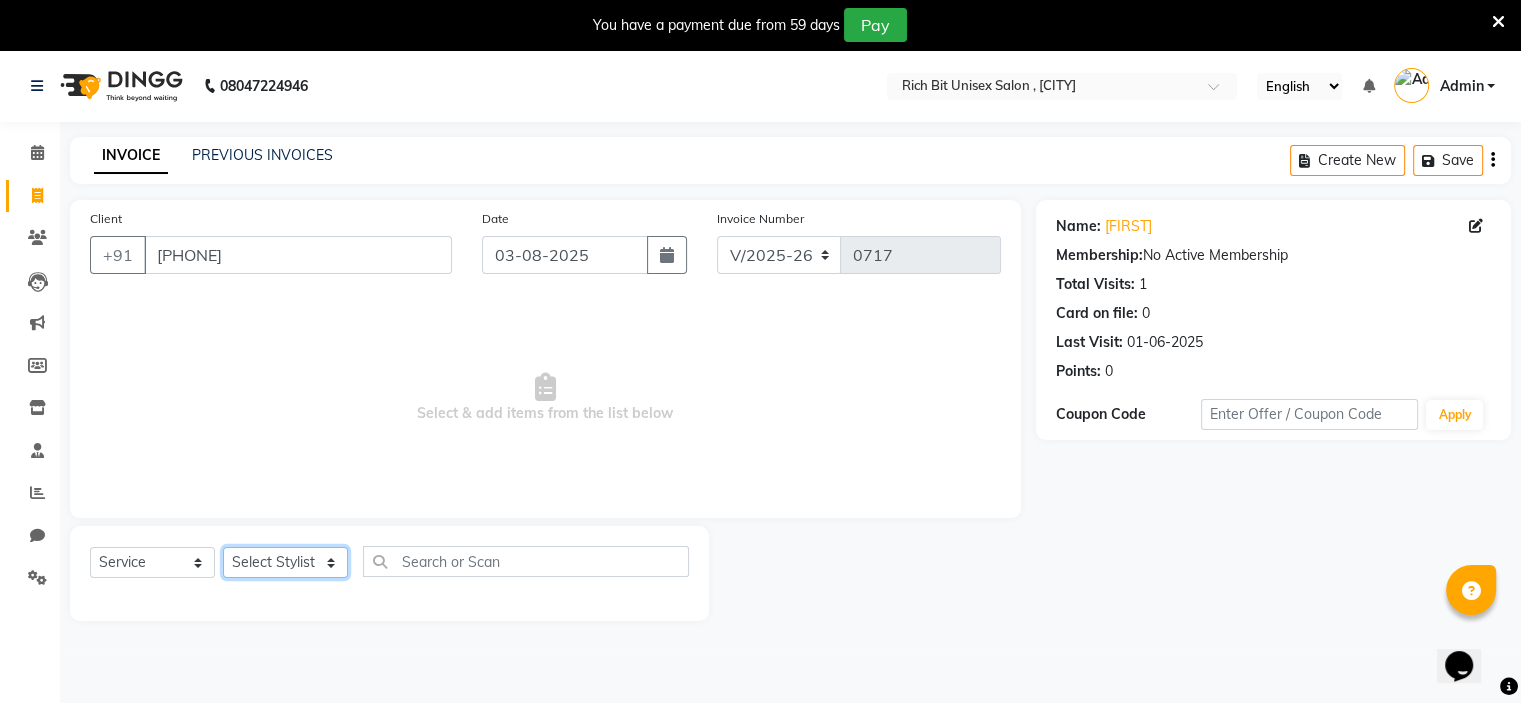 select on "70823" 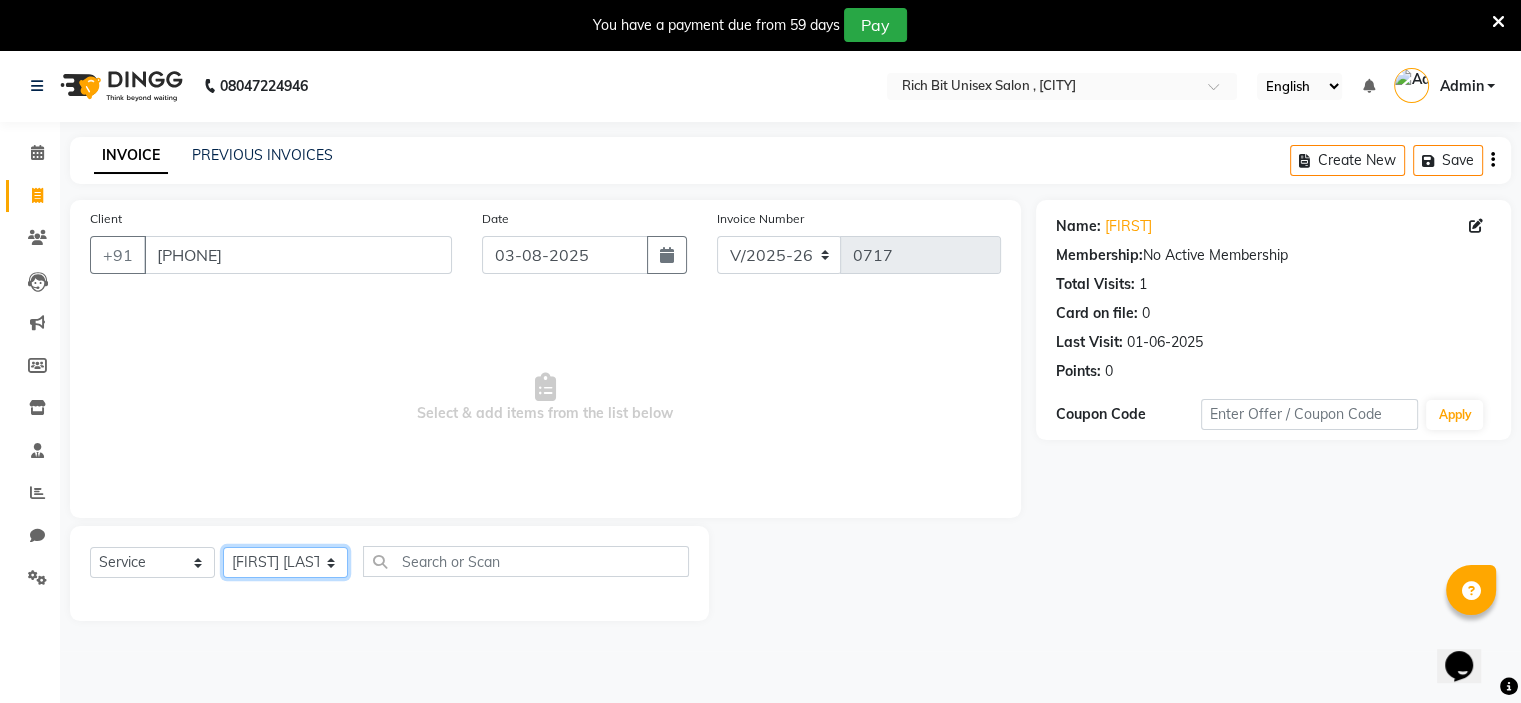 click on "Select Stylist [FIRST] [LAST] [FIRST] [LAST]" 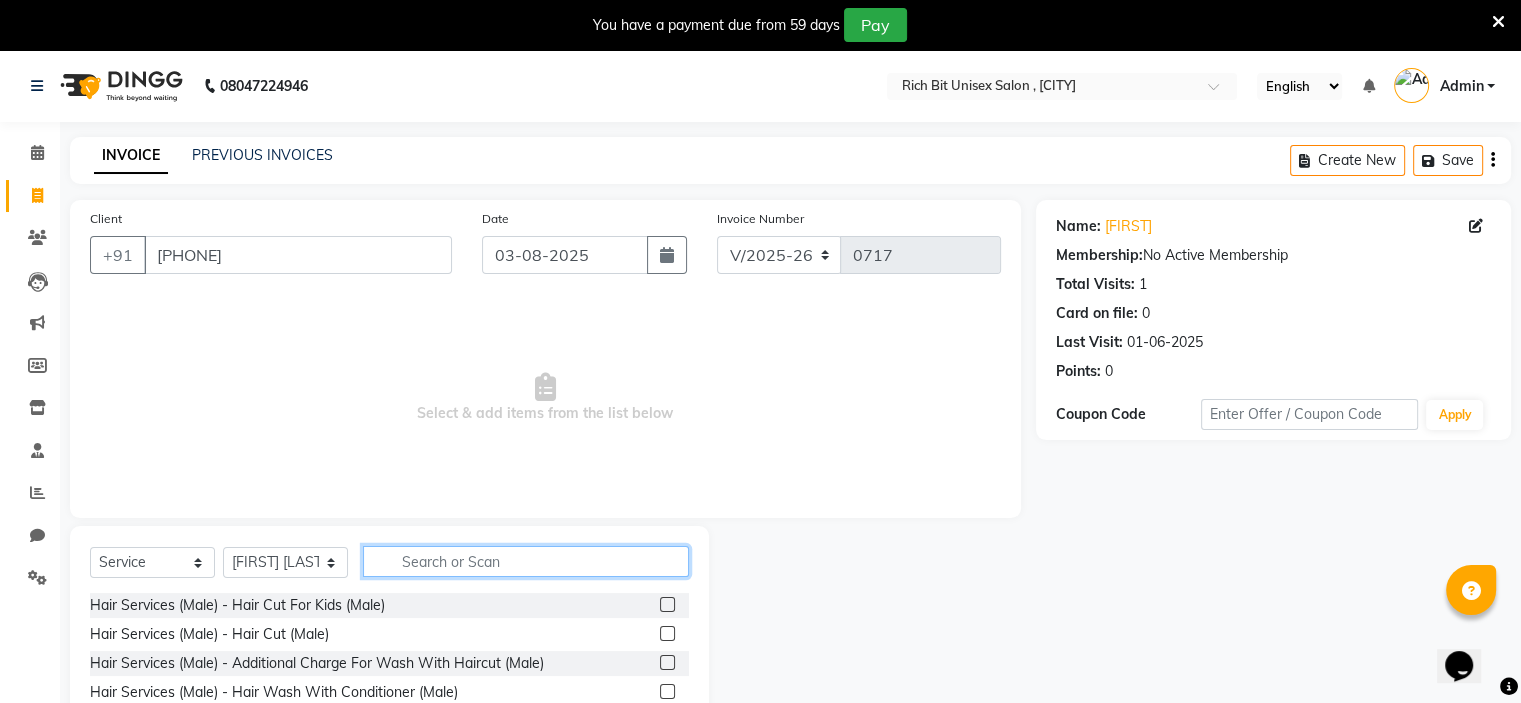 click 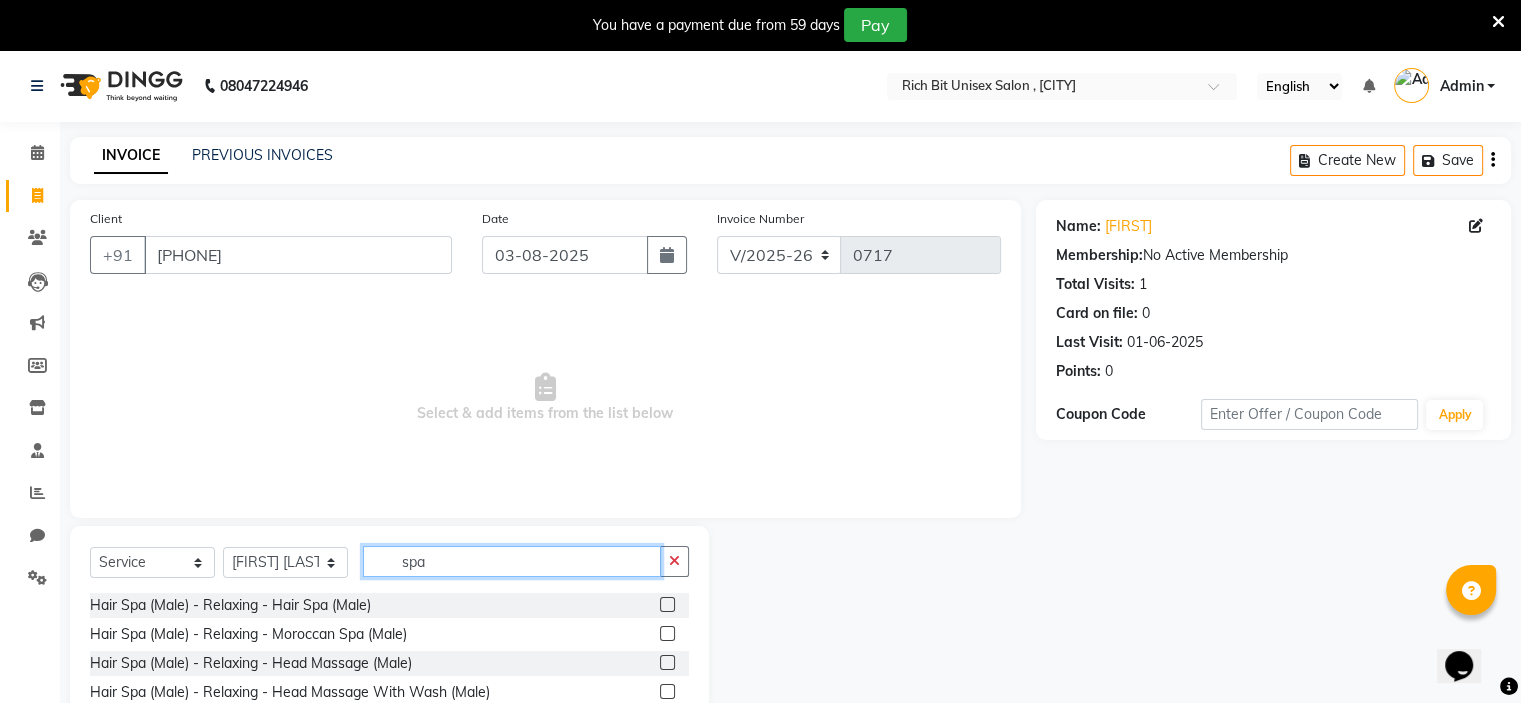 scroll, scrollTop: 148, scrollLeft: 0, axis: vertical 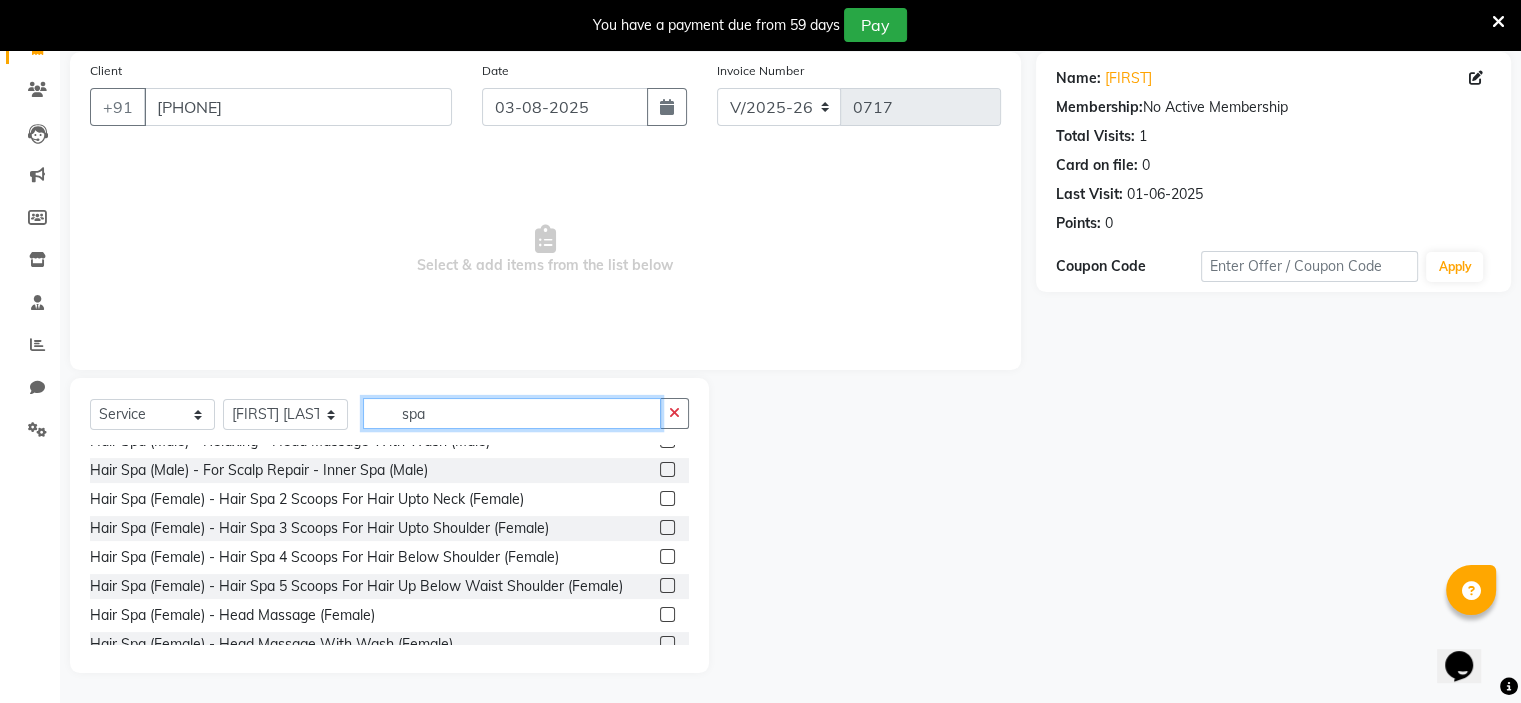 type on "spa" 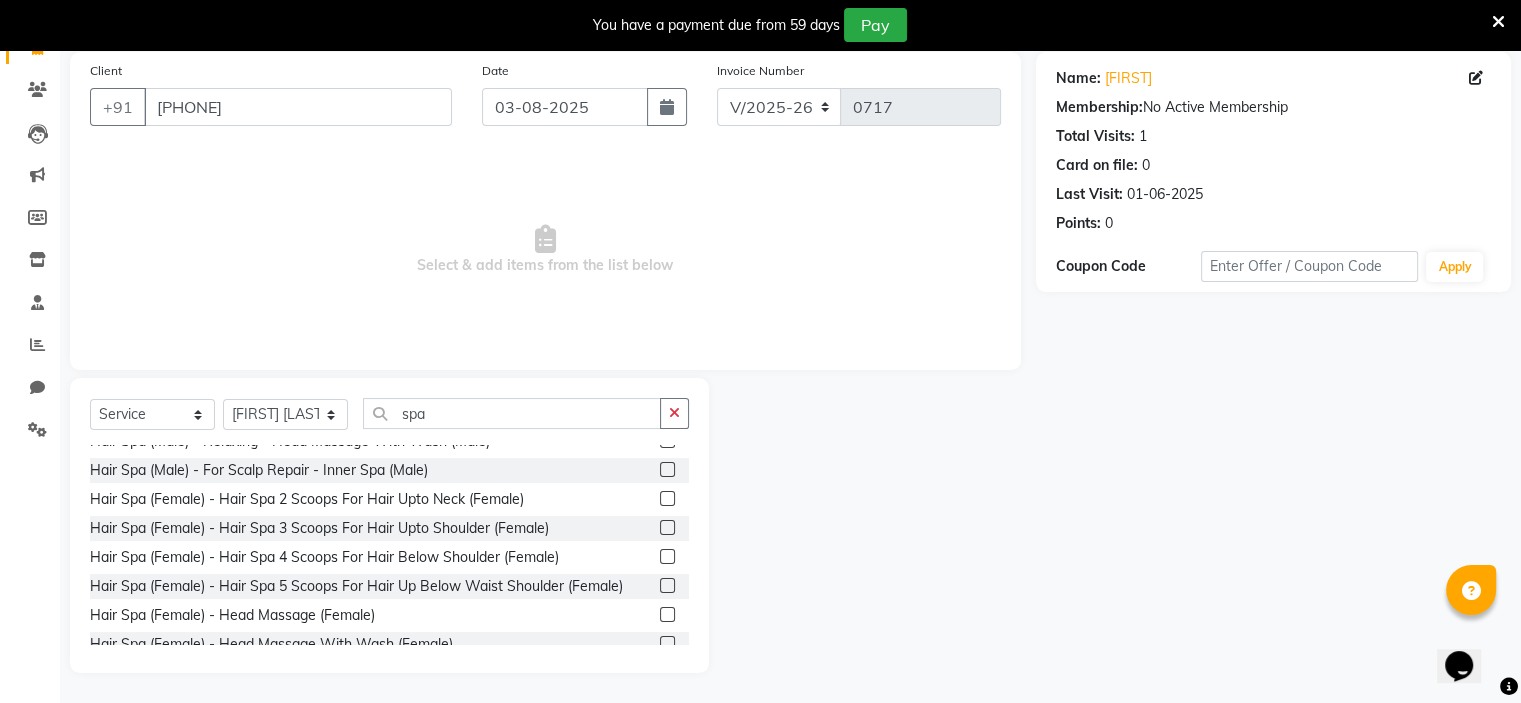 click 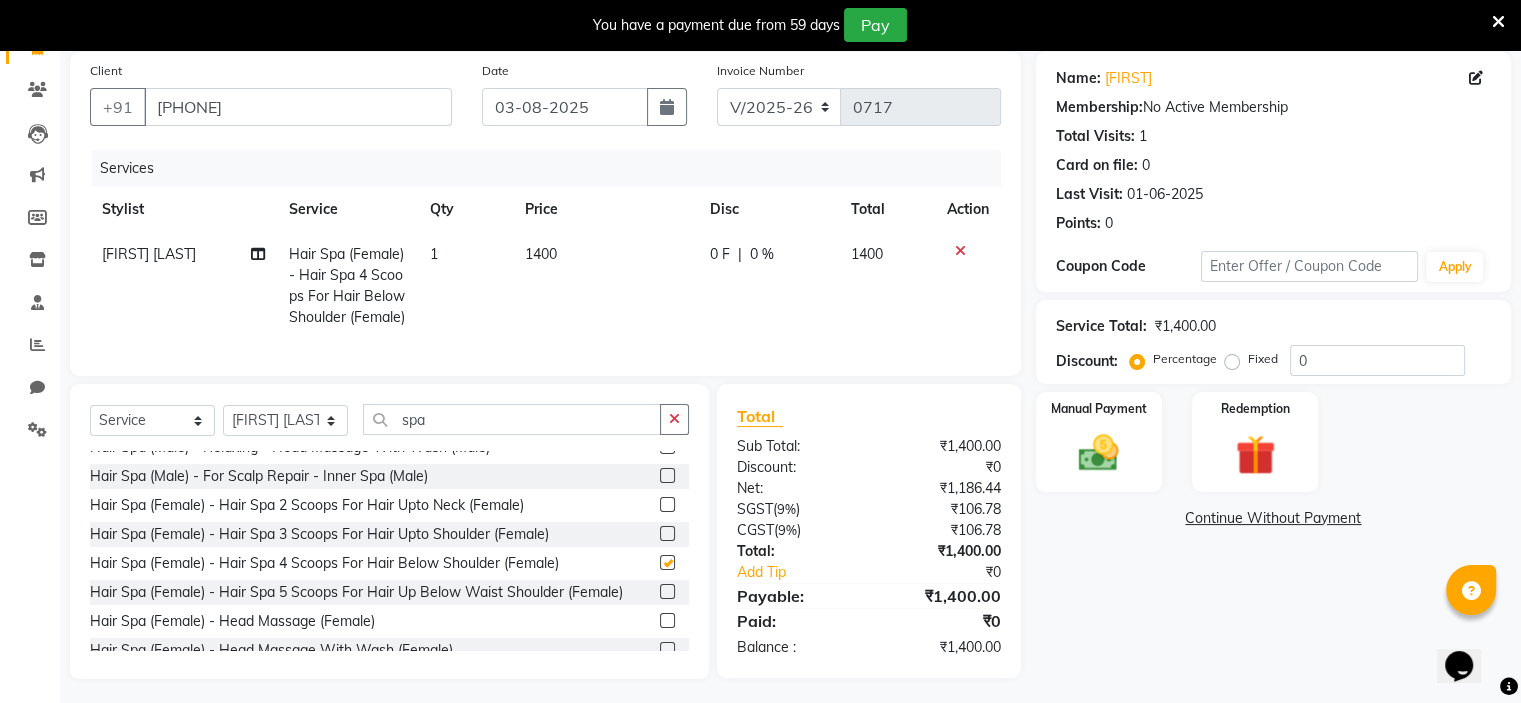 checkbox on "false" 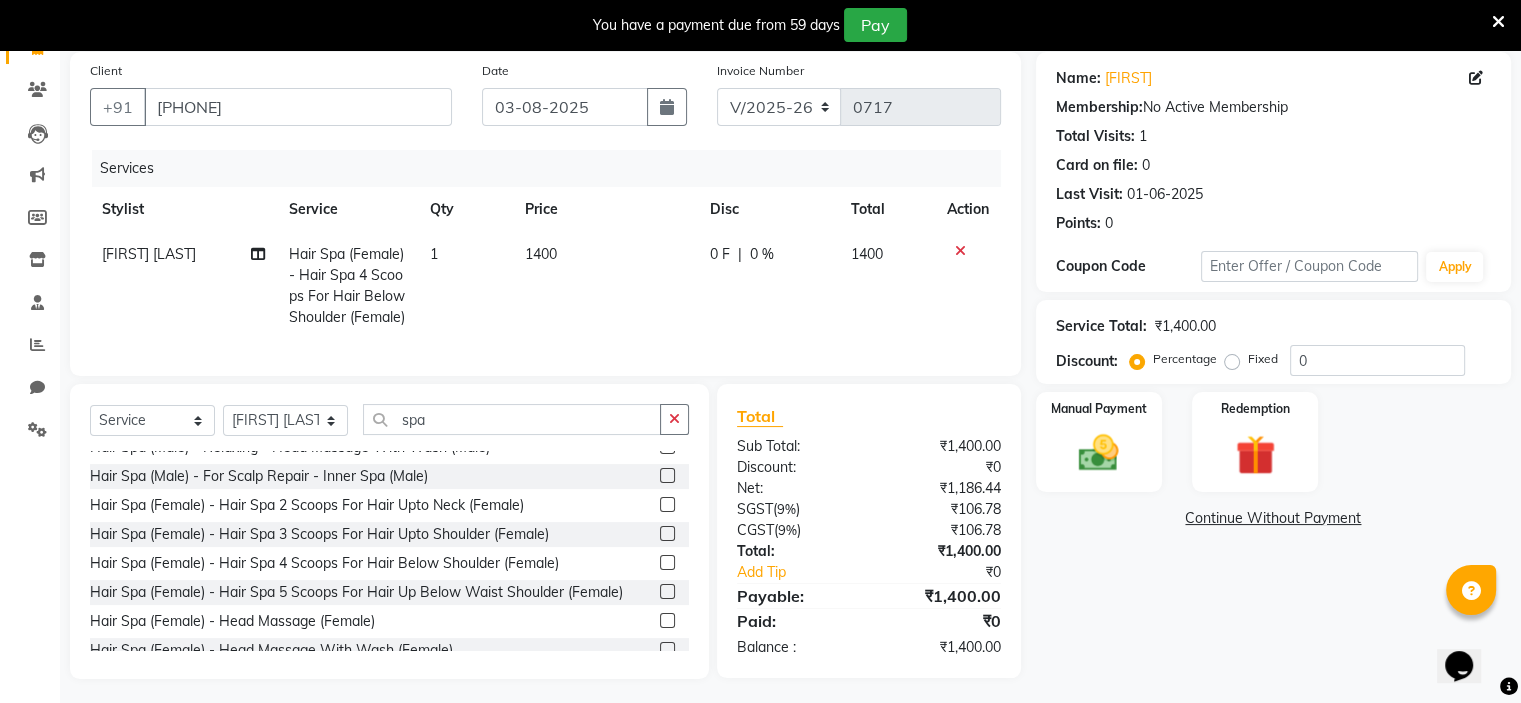 click on "0 F | 0 %" 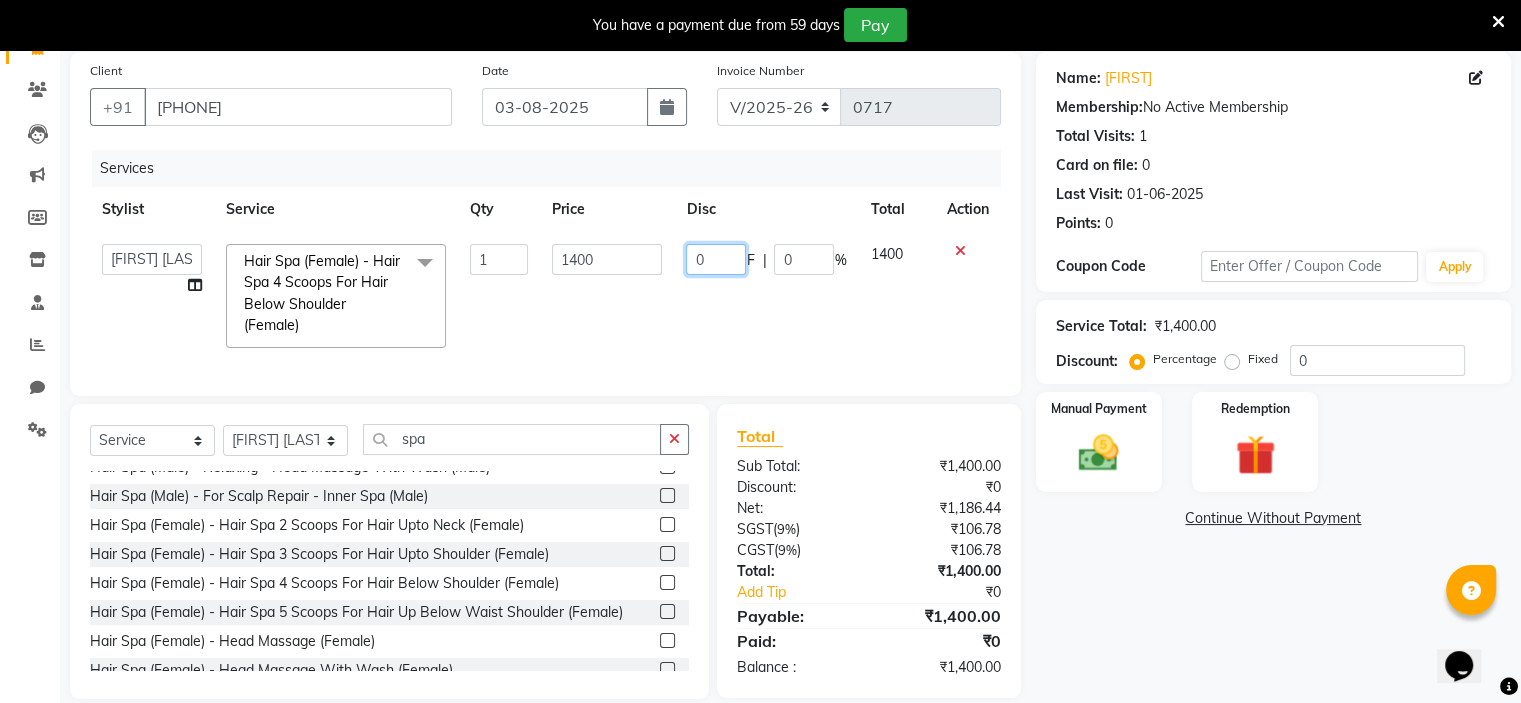 click on "0" 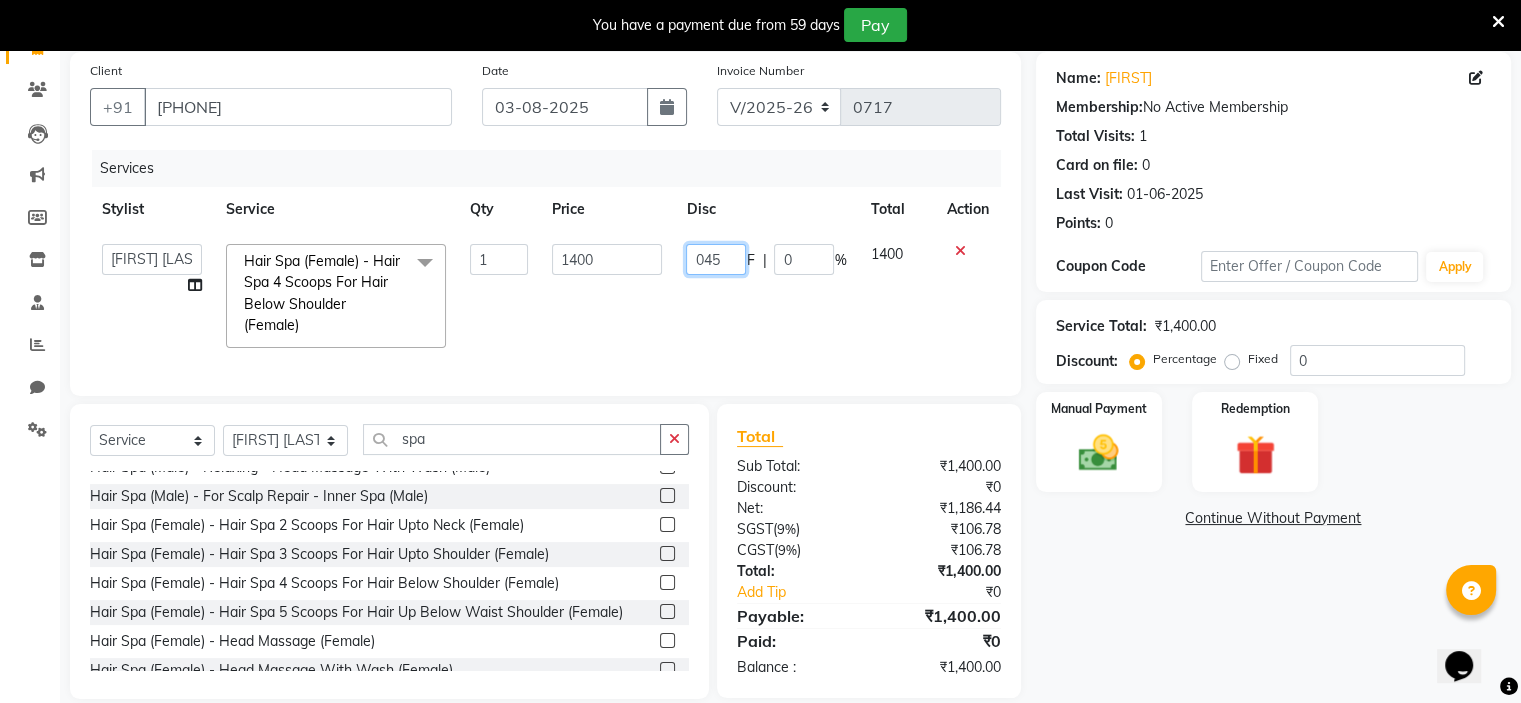 type on "0450" 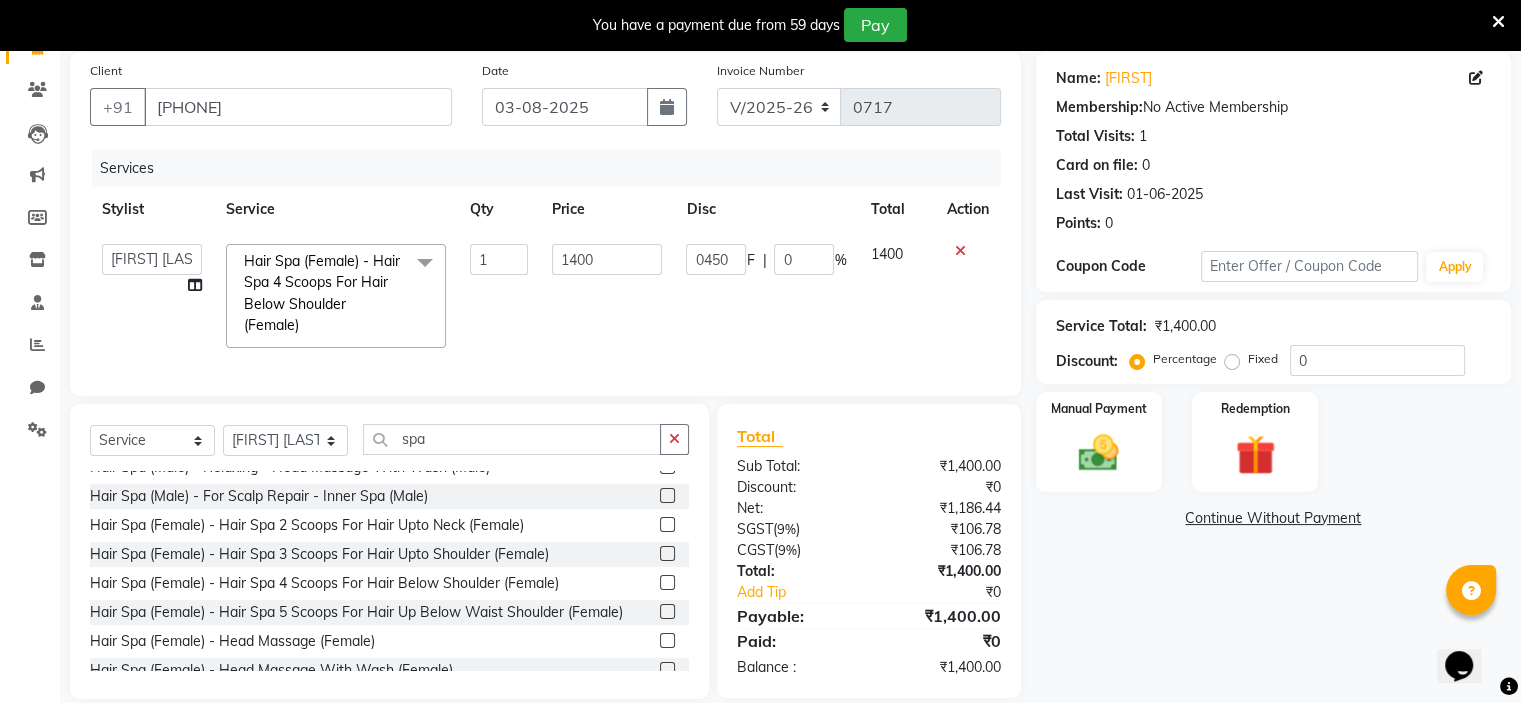 click on "[NUMBER] | [PERCENT]" 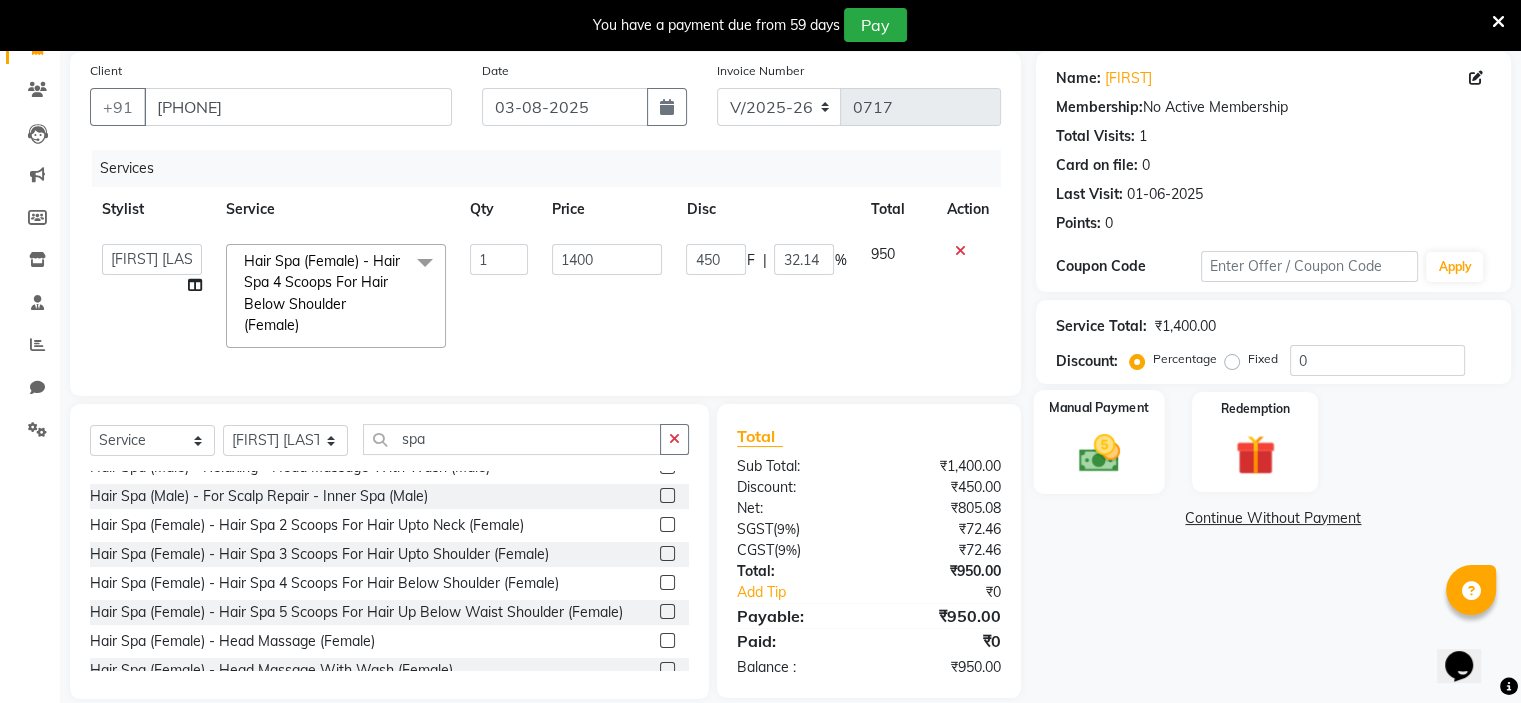 scroll, scrollTop: 188, scrollLeft: 0, axis: vertical 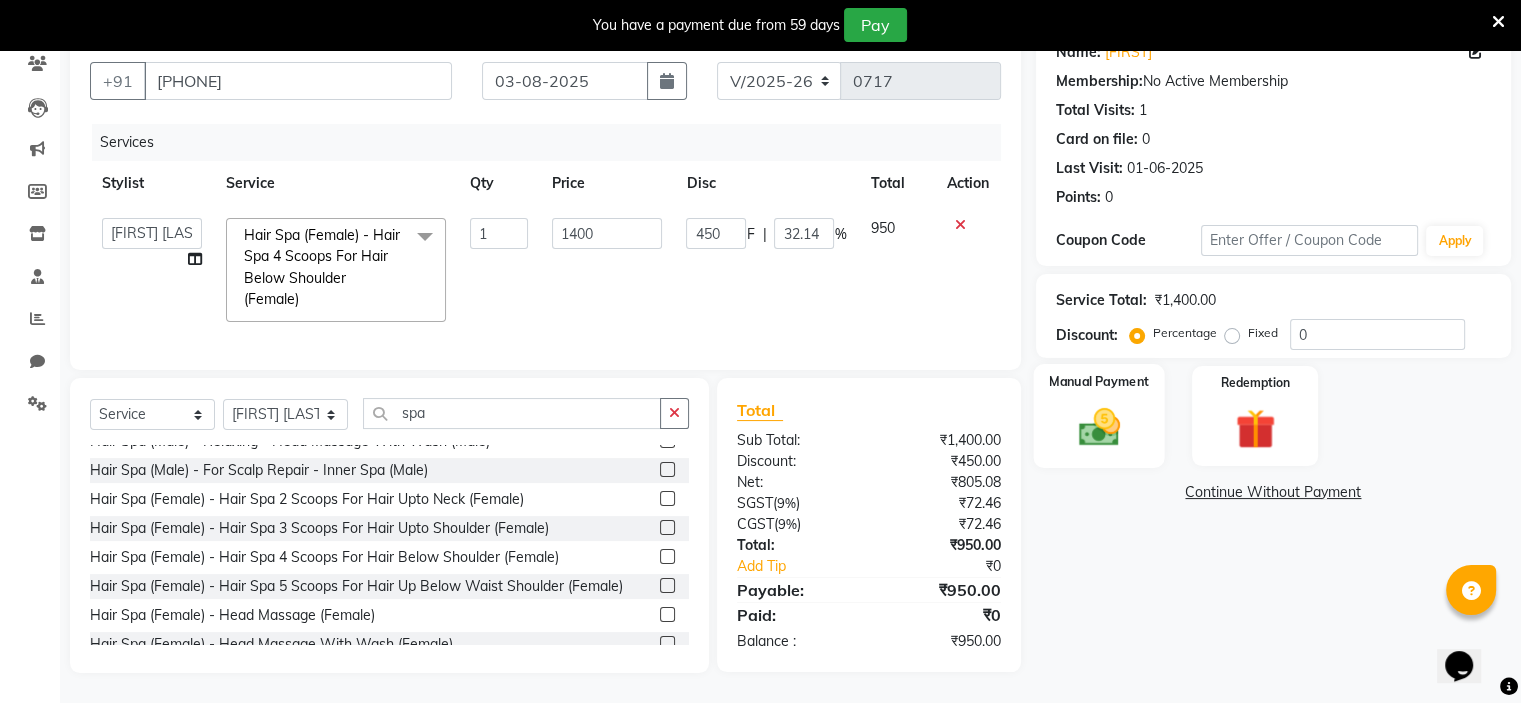 click 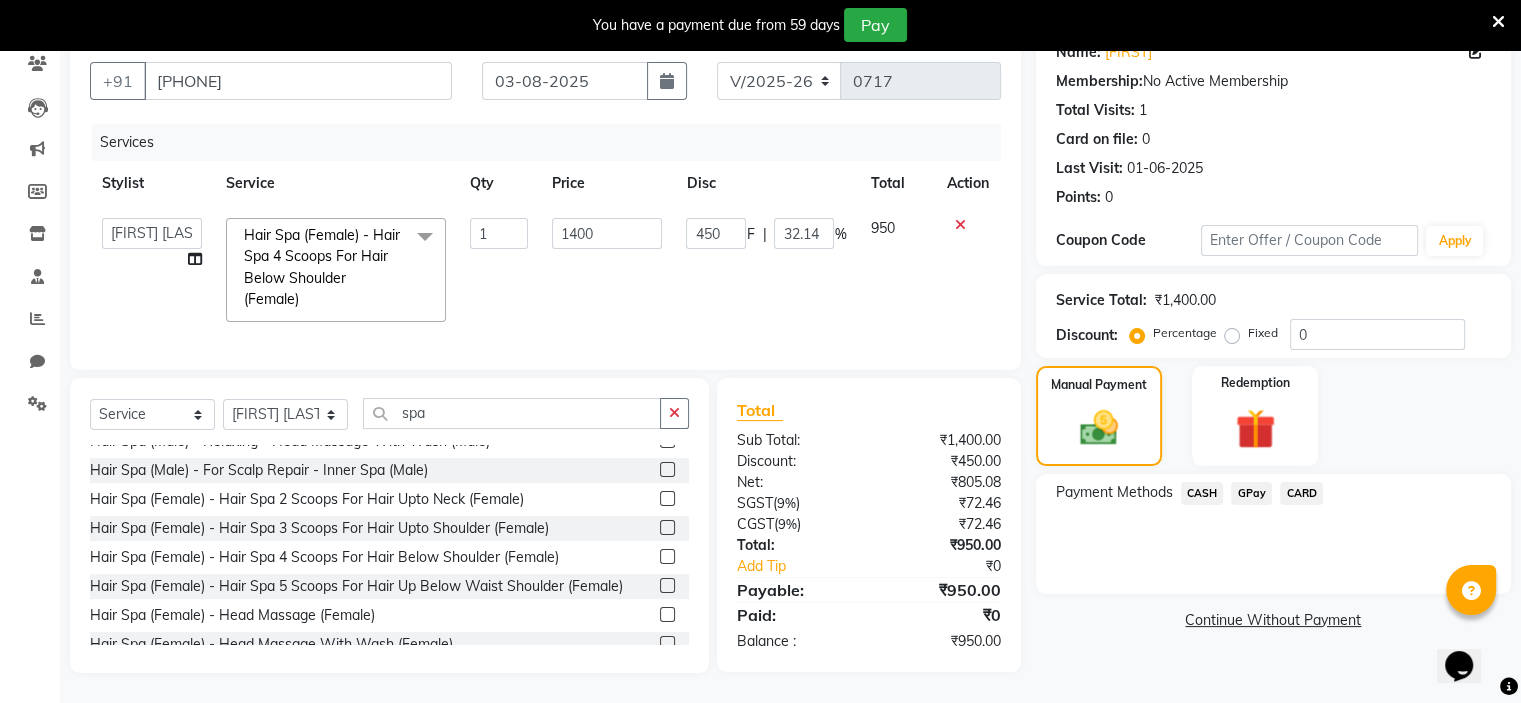click on "GPay" 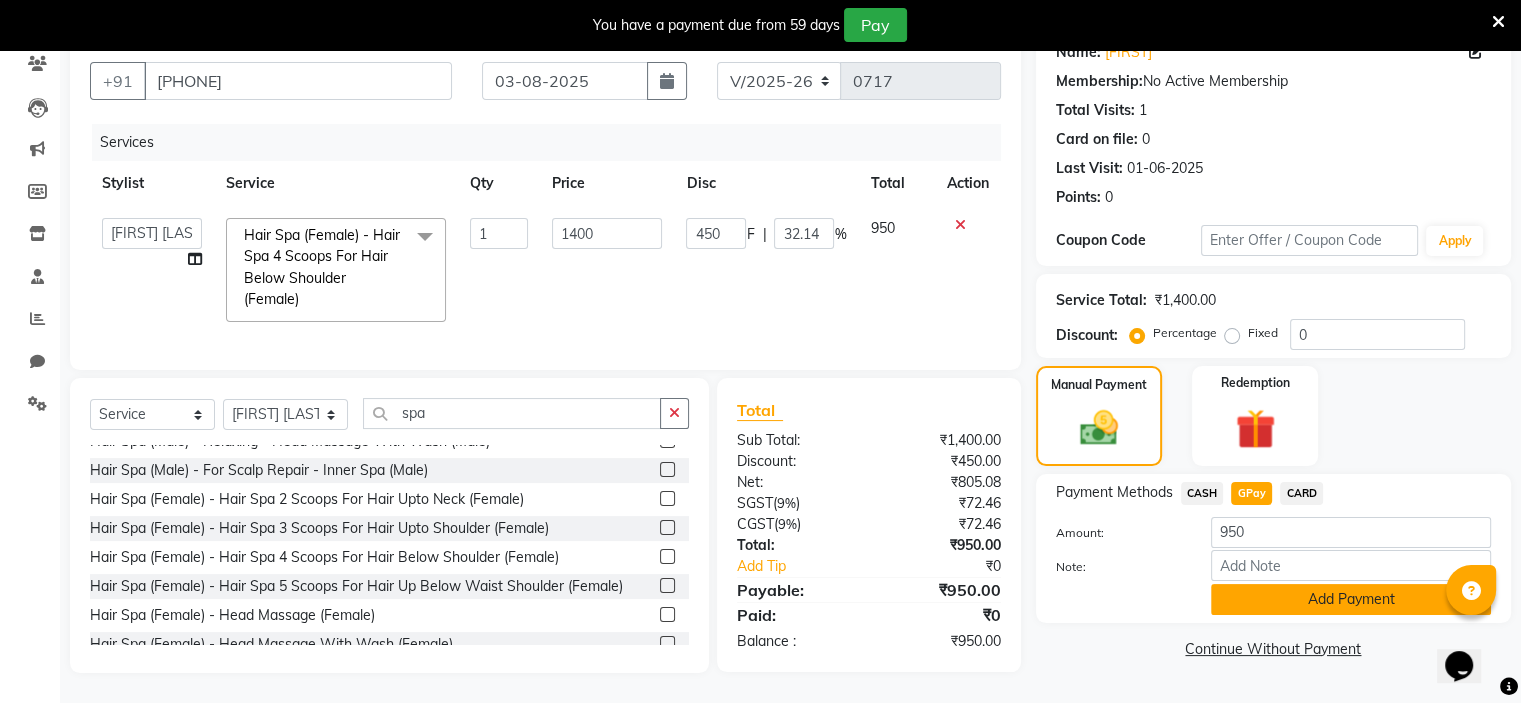 click on "Add Payment" 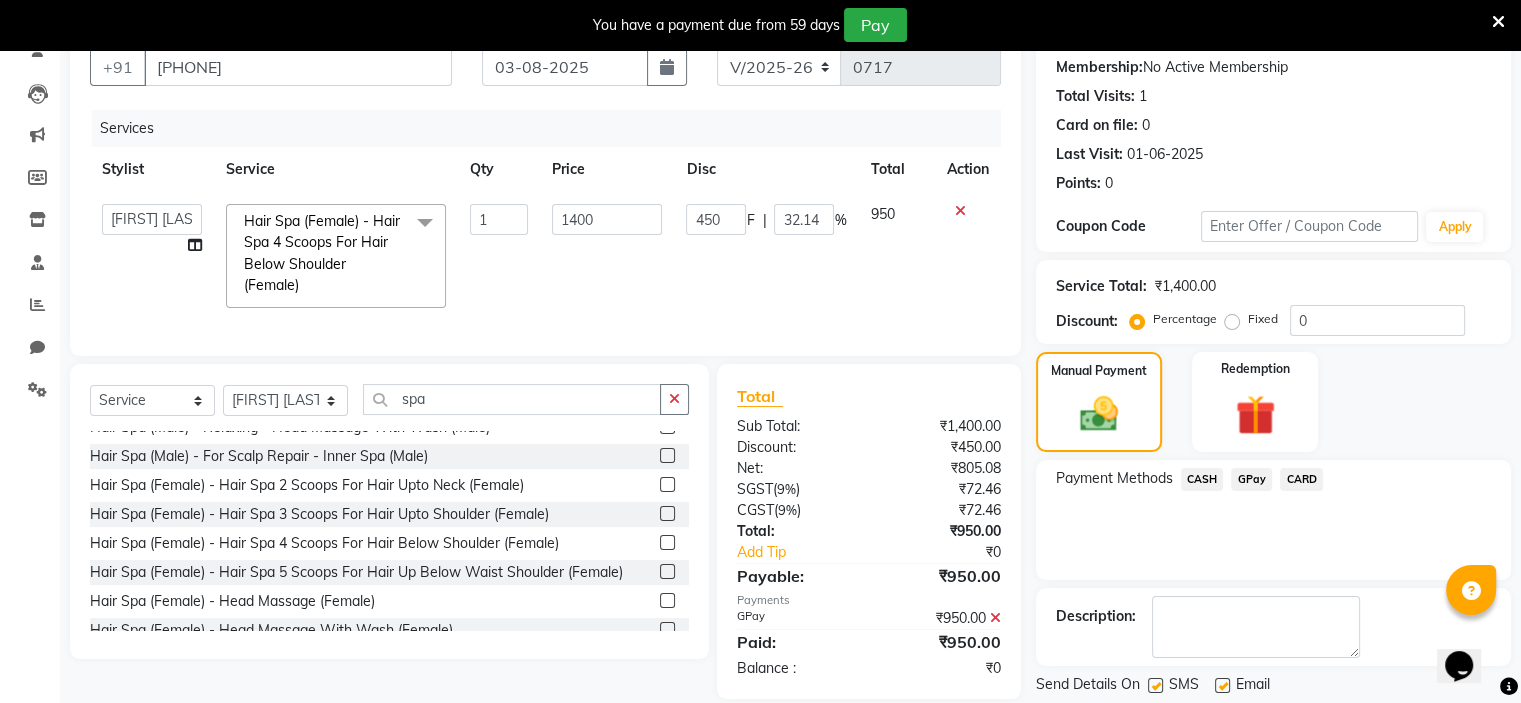scroll, scrollTop: 247, scrollLeft: 0, axis: vertical 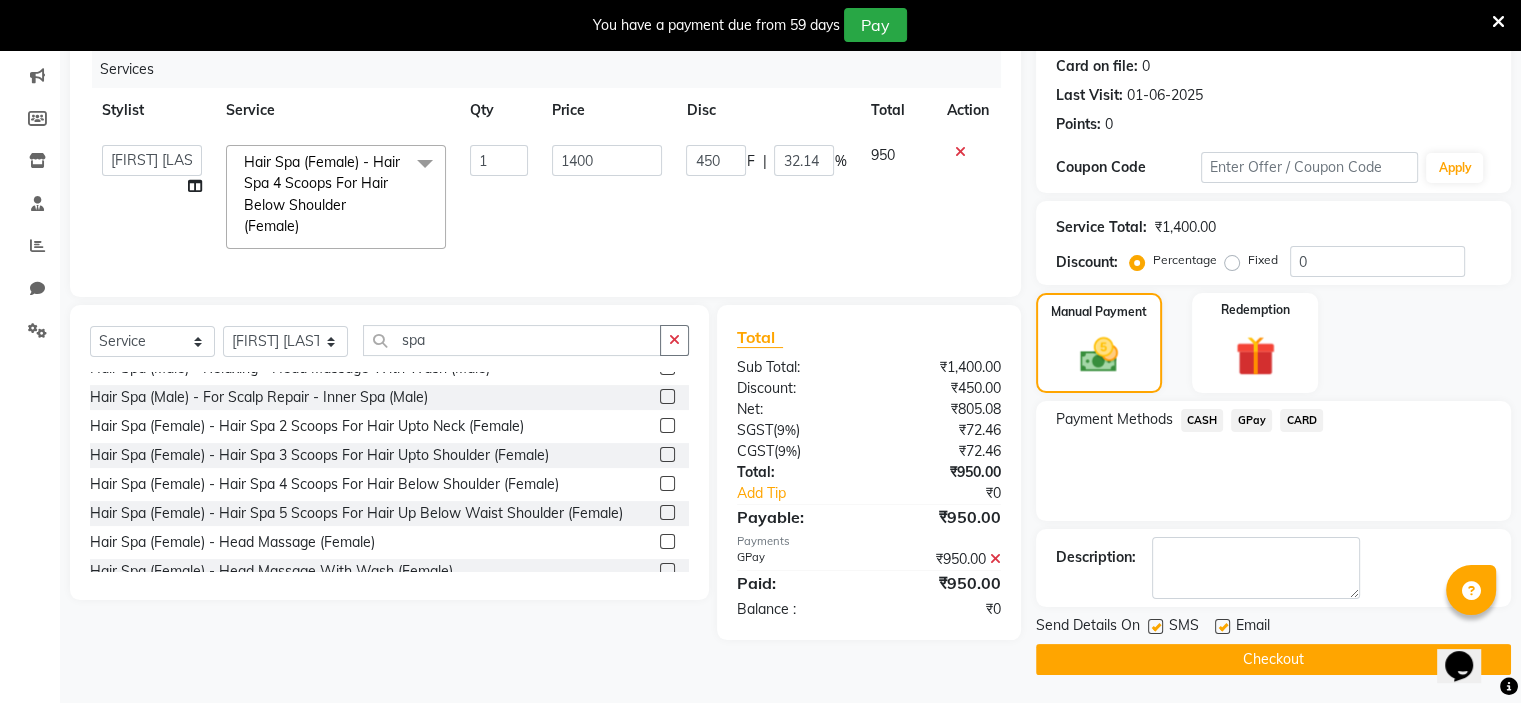 click on "Checkout" 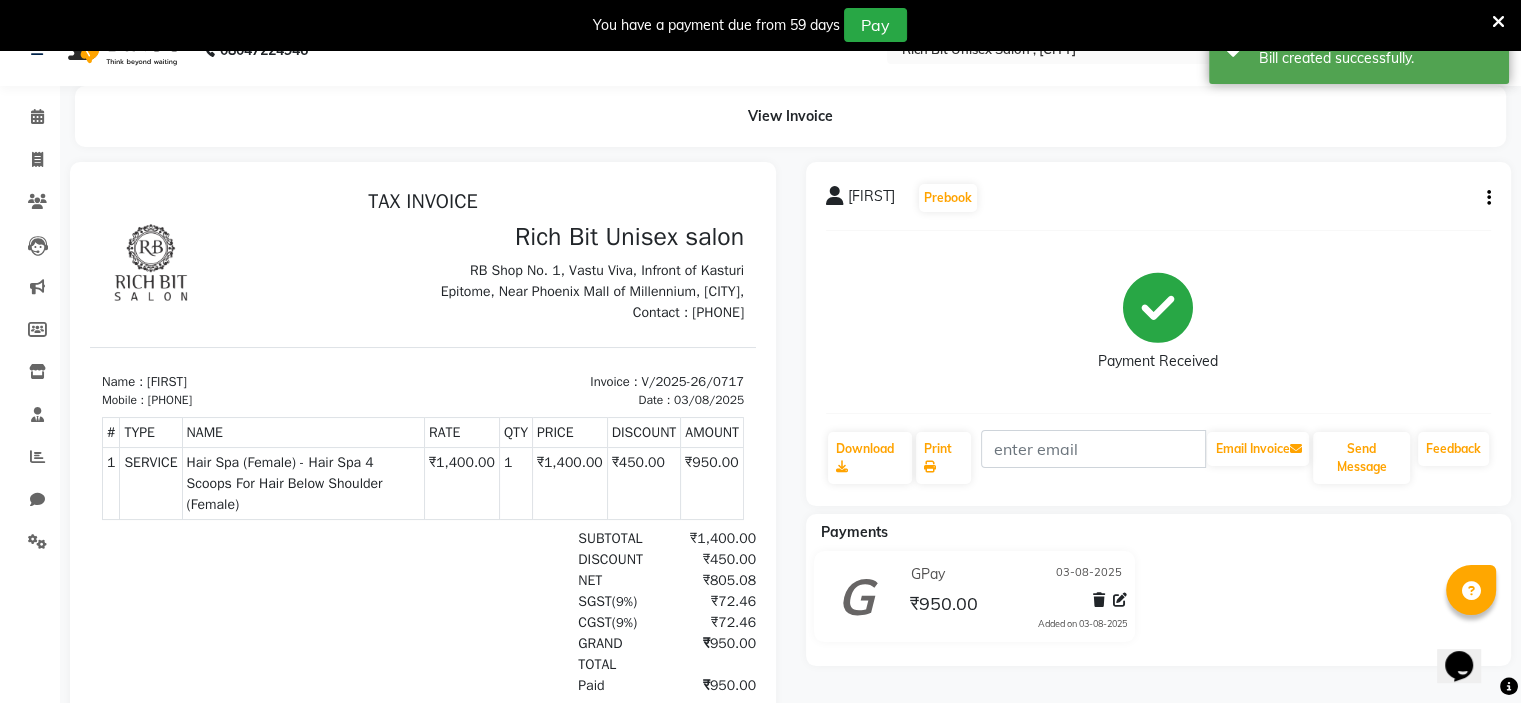 scroll, scrollTop: 0, scrollLeft: 0, axis: both 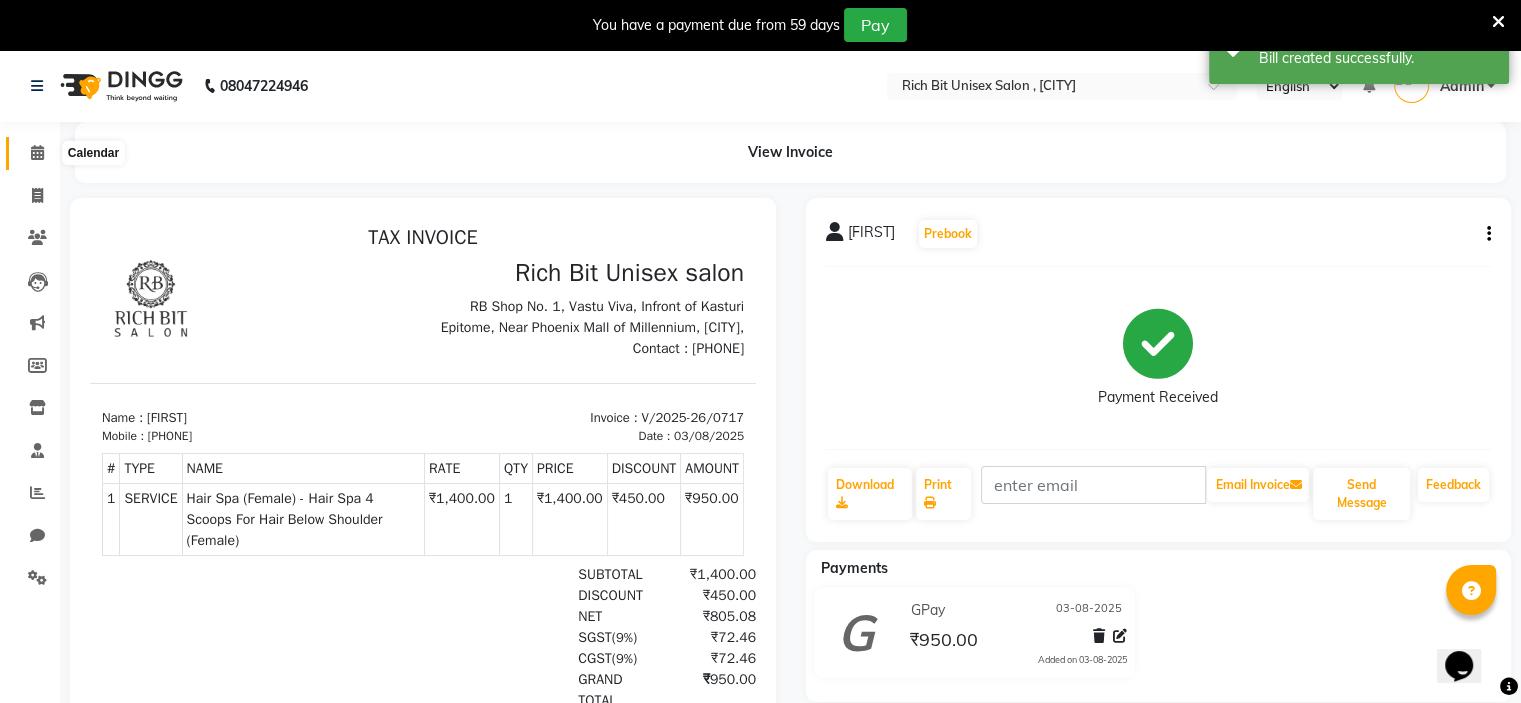 click 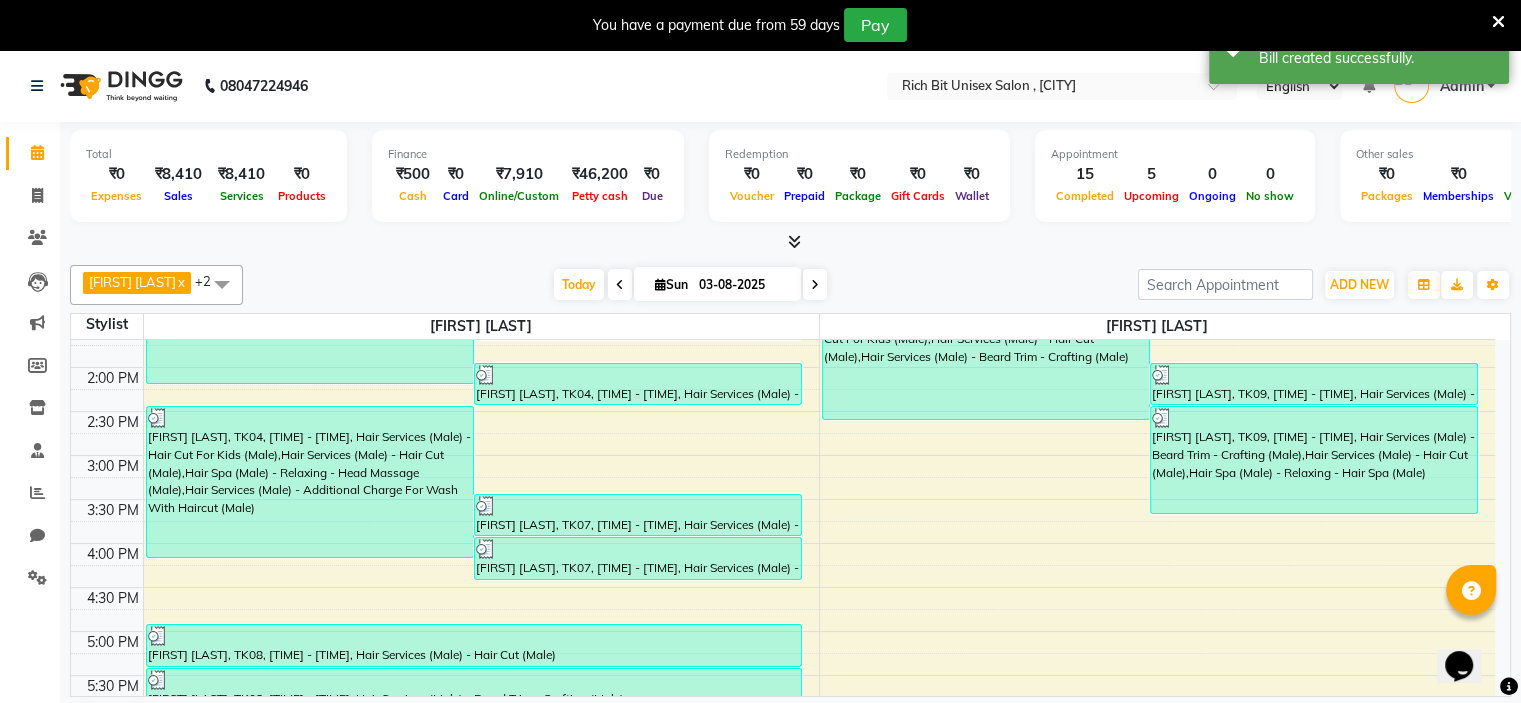 scroll, scrollTop: 950, scrollLeft: 0, axis: vertical 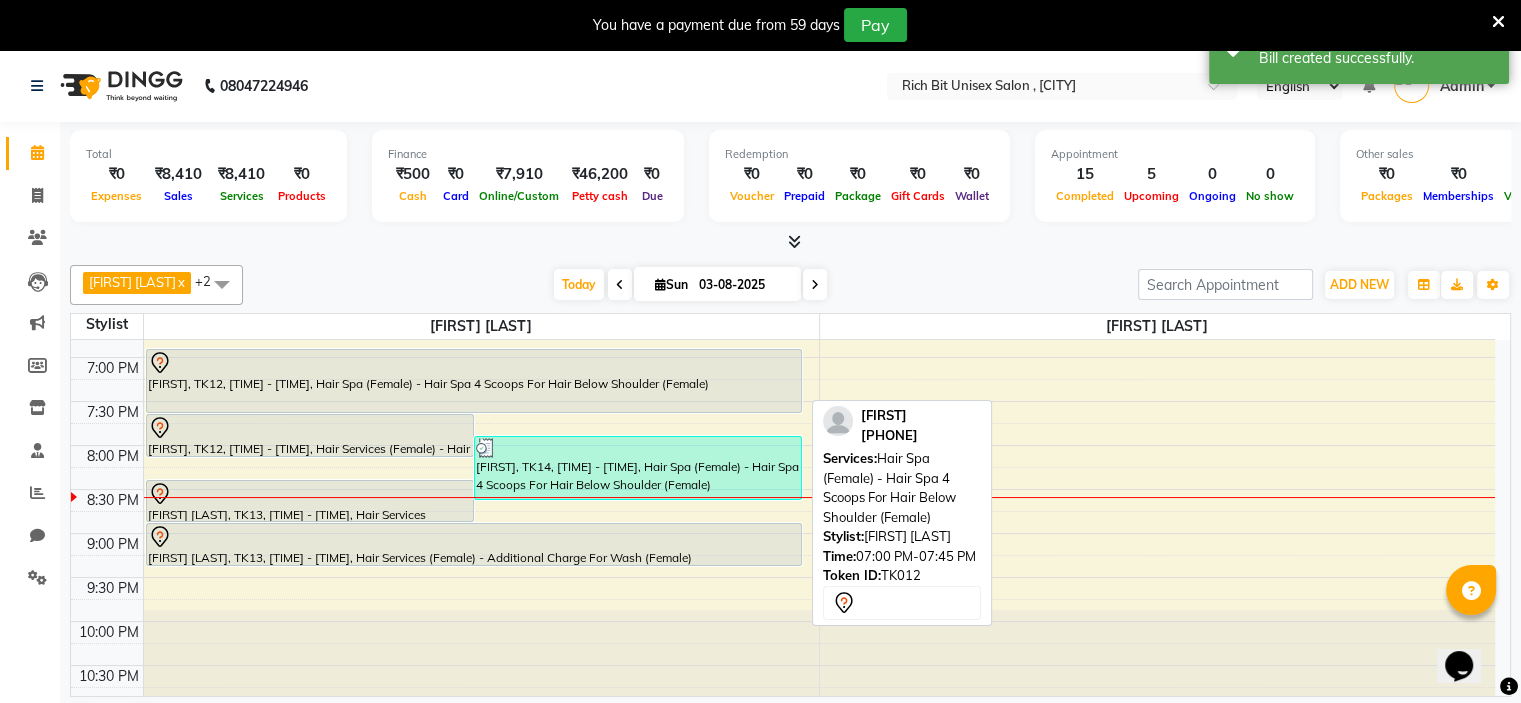 click on "[FIRST], TK12, [TIME] - [TIME], Hair Spa (Female) - Hair Spa 4 Scoops For Hair Below Shoulder (Female)" at bounding box center [474, 381] 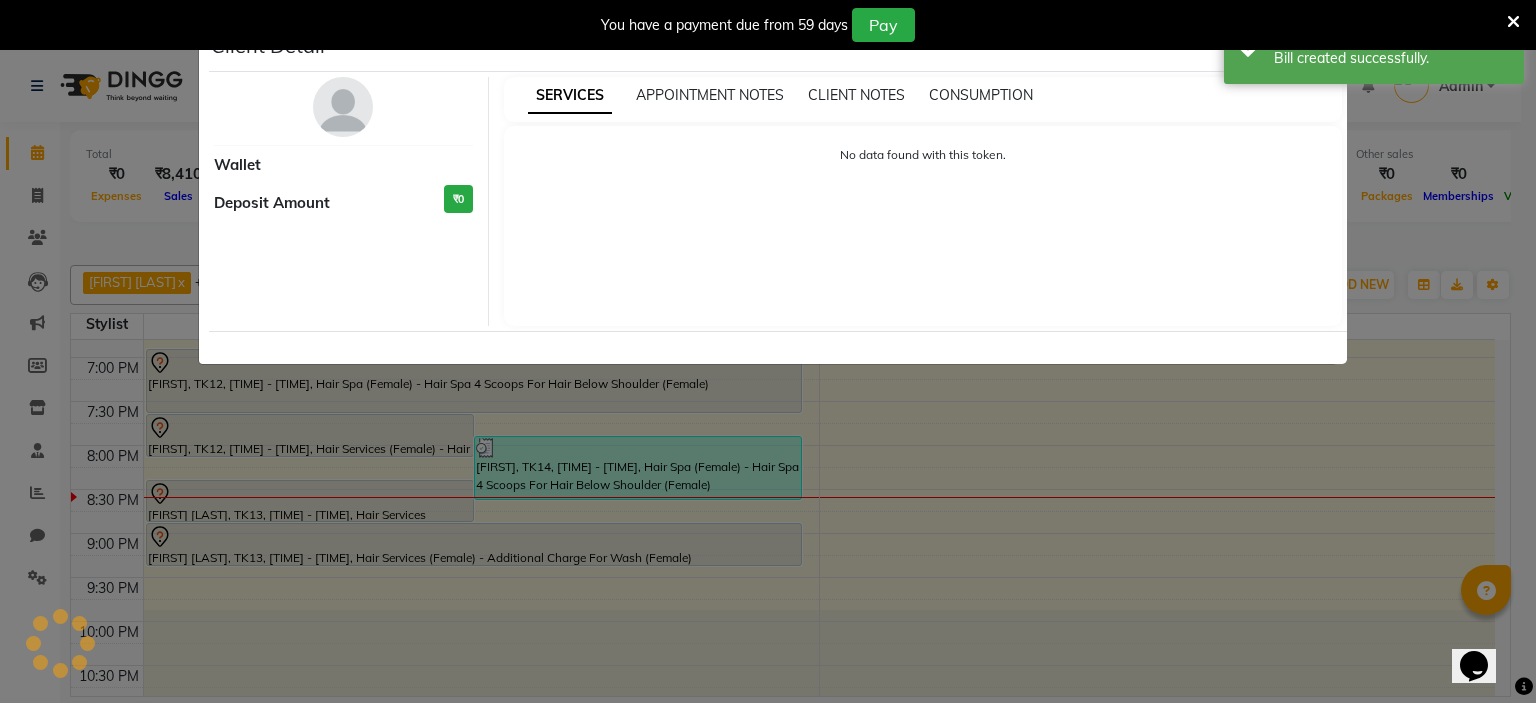 select on "7" 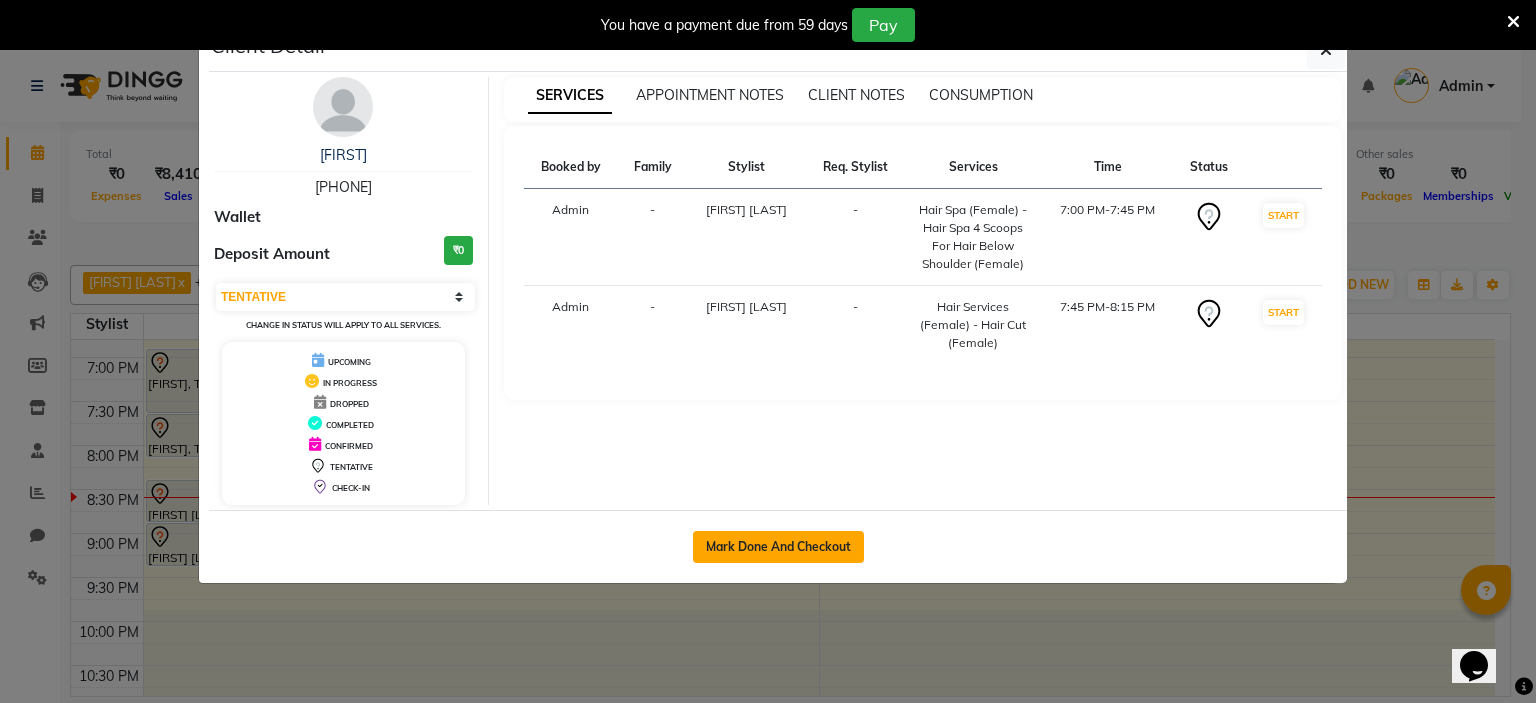 click on "Mark Done And Checkout" 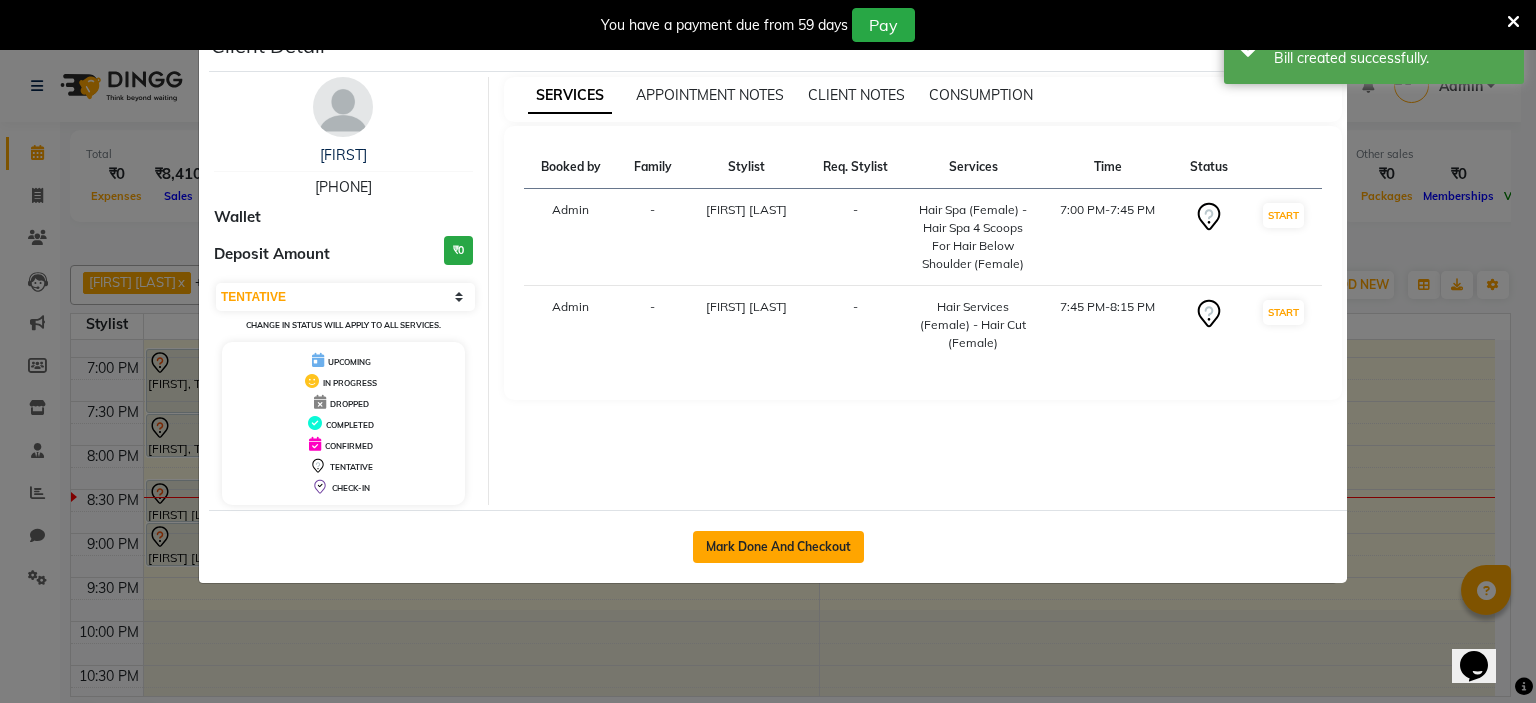 select on "7834" 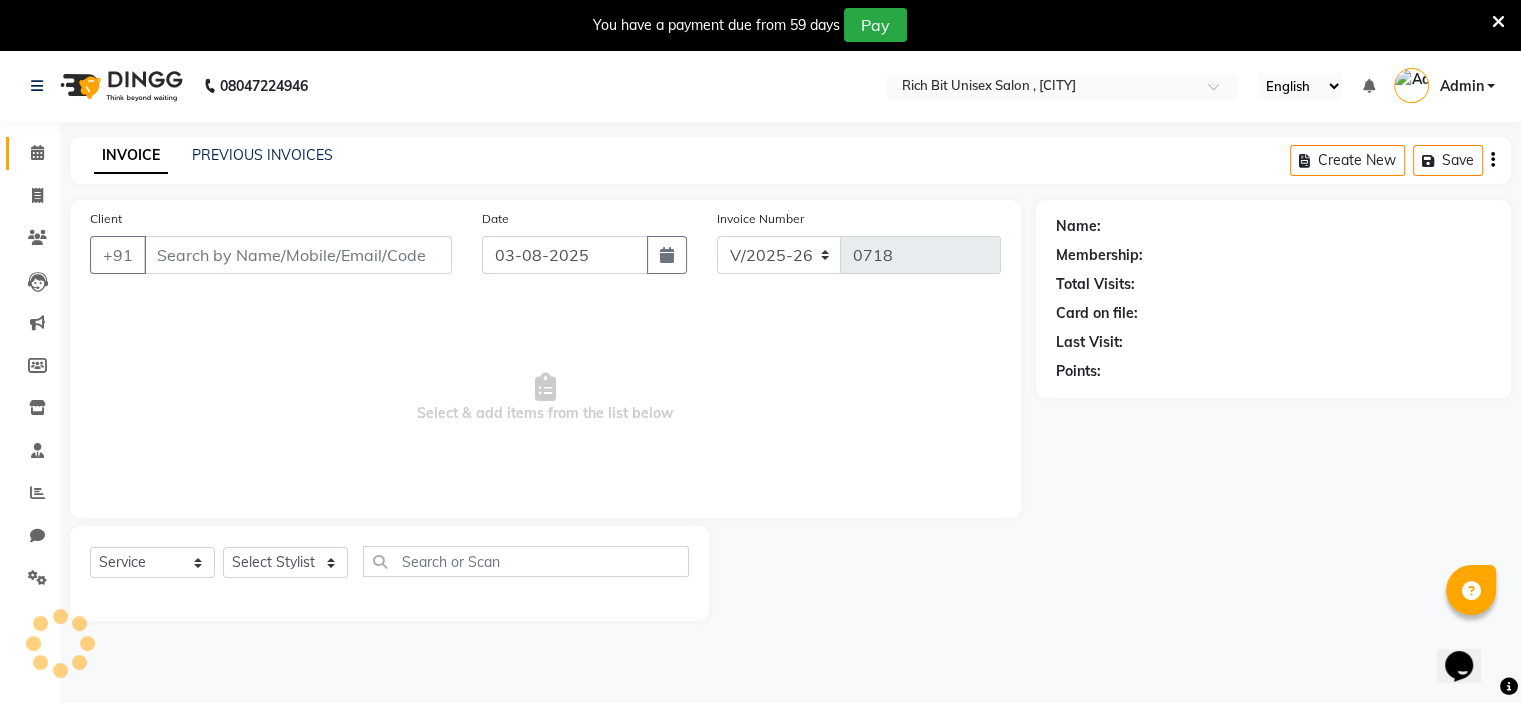 type on "[PHONE]" 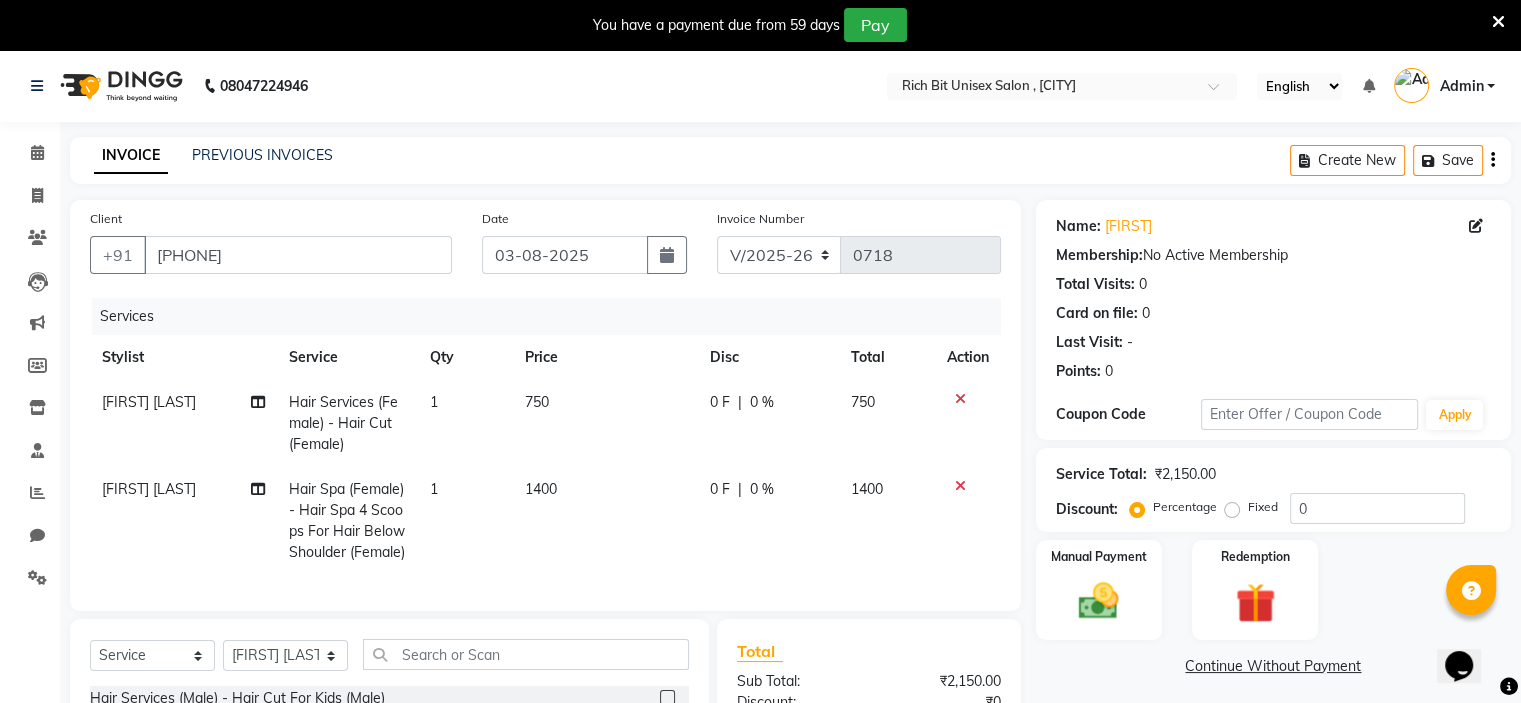 click on "0 F | 0 %" 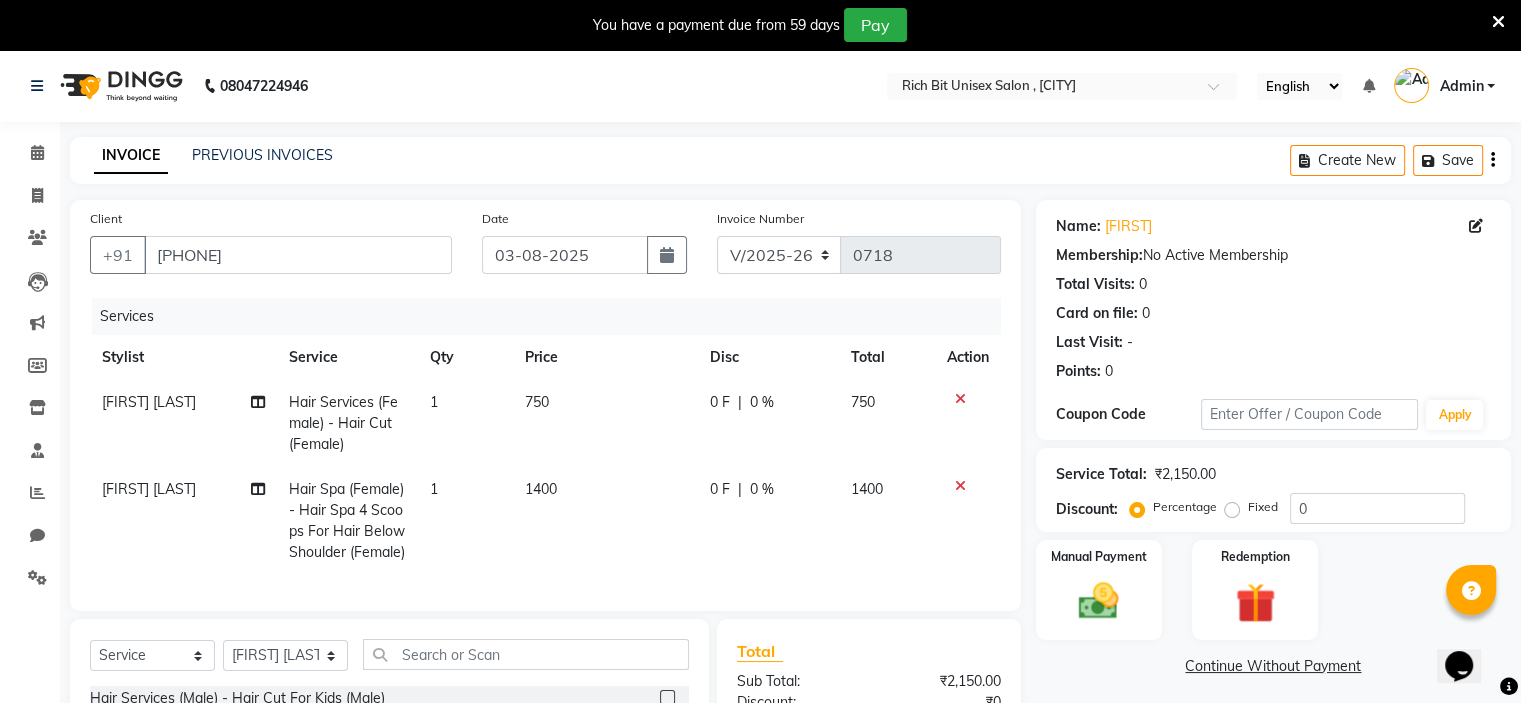 select on "70823" 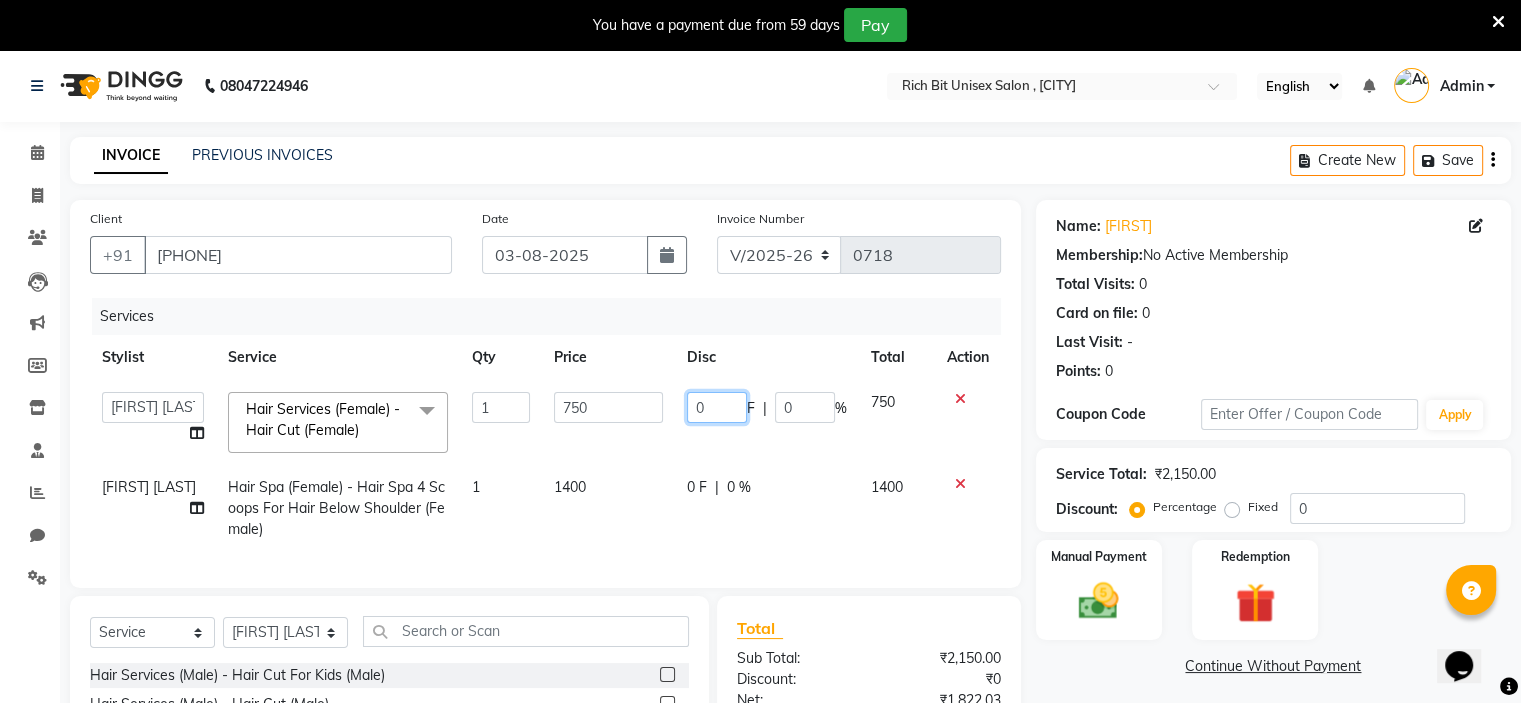 click on "0" 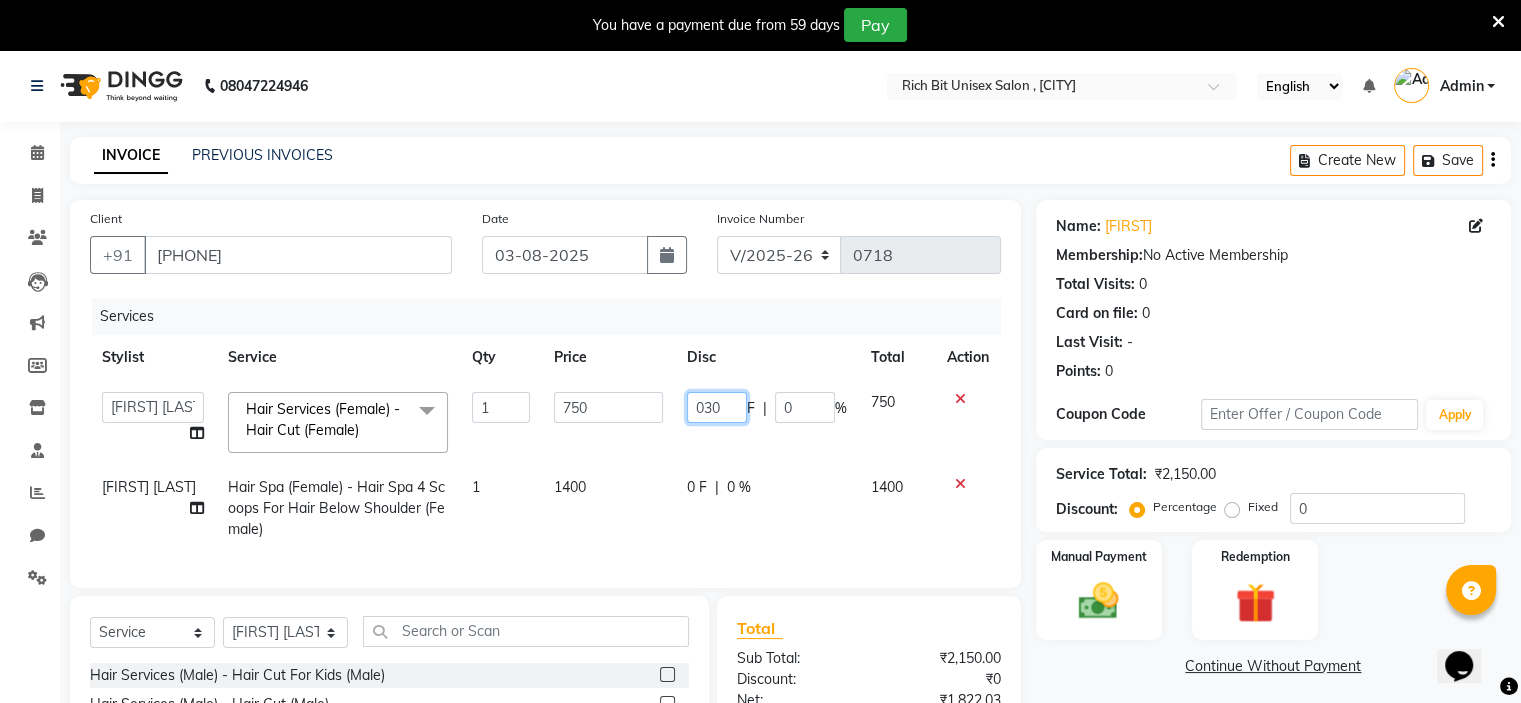 type on "0300" 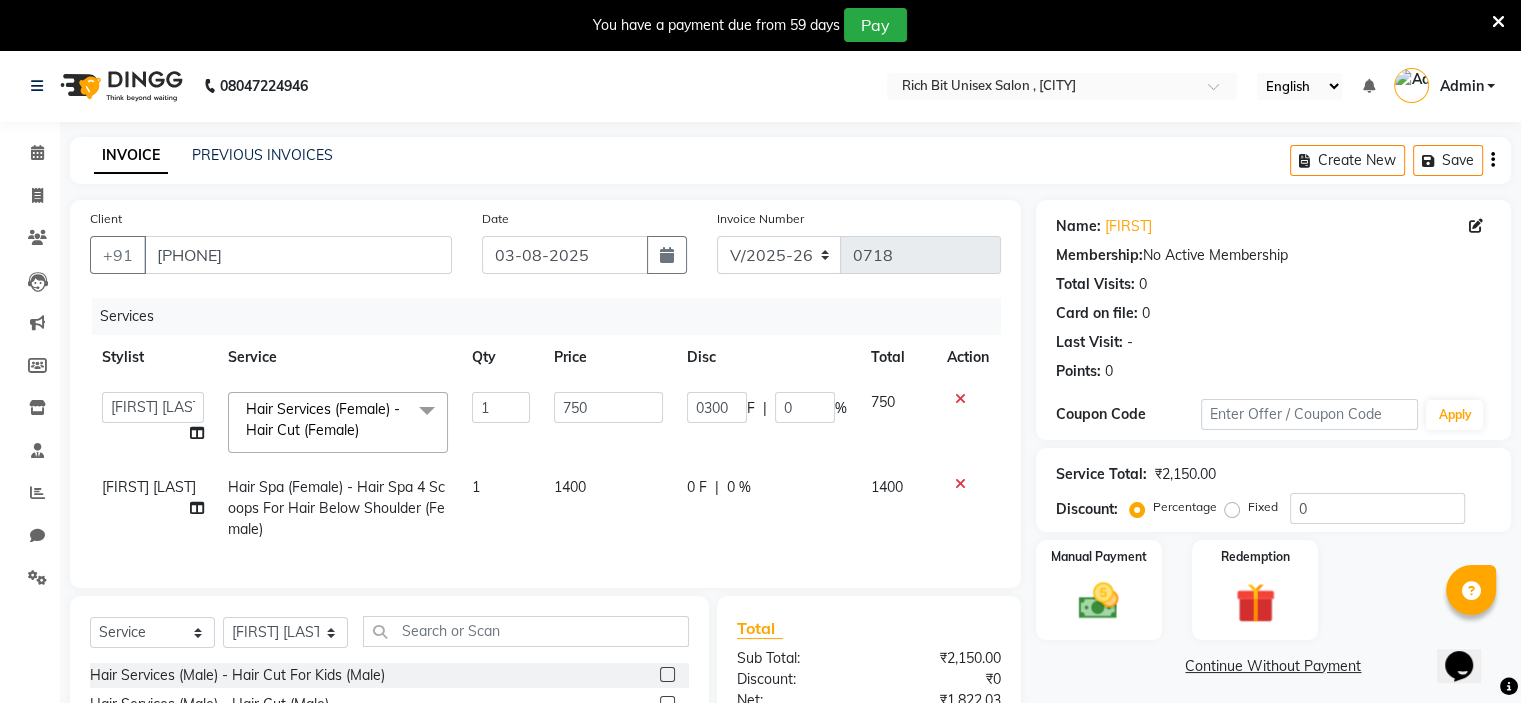 click on "0 F | 0 %" 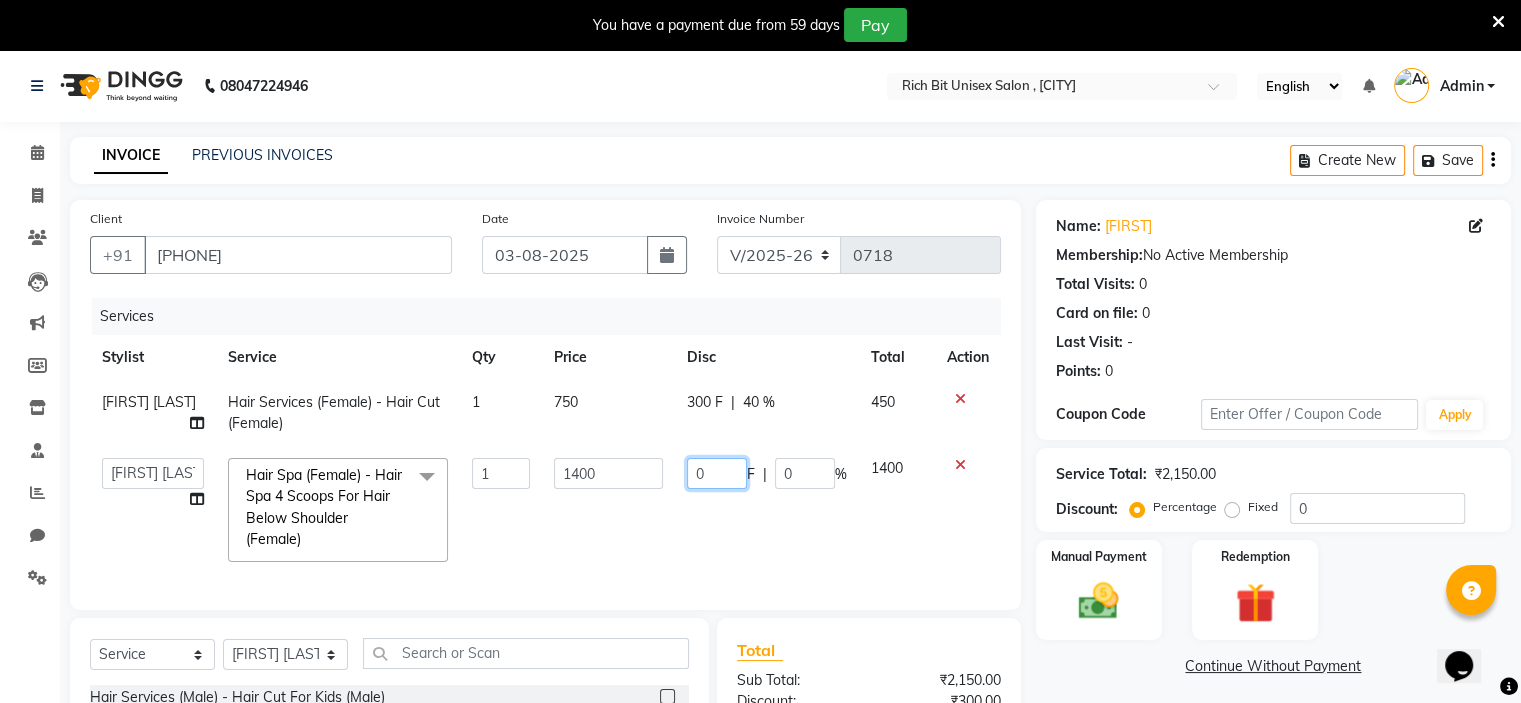 click on "0" 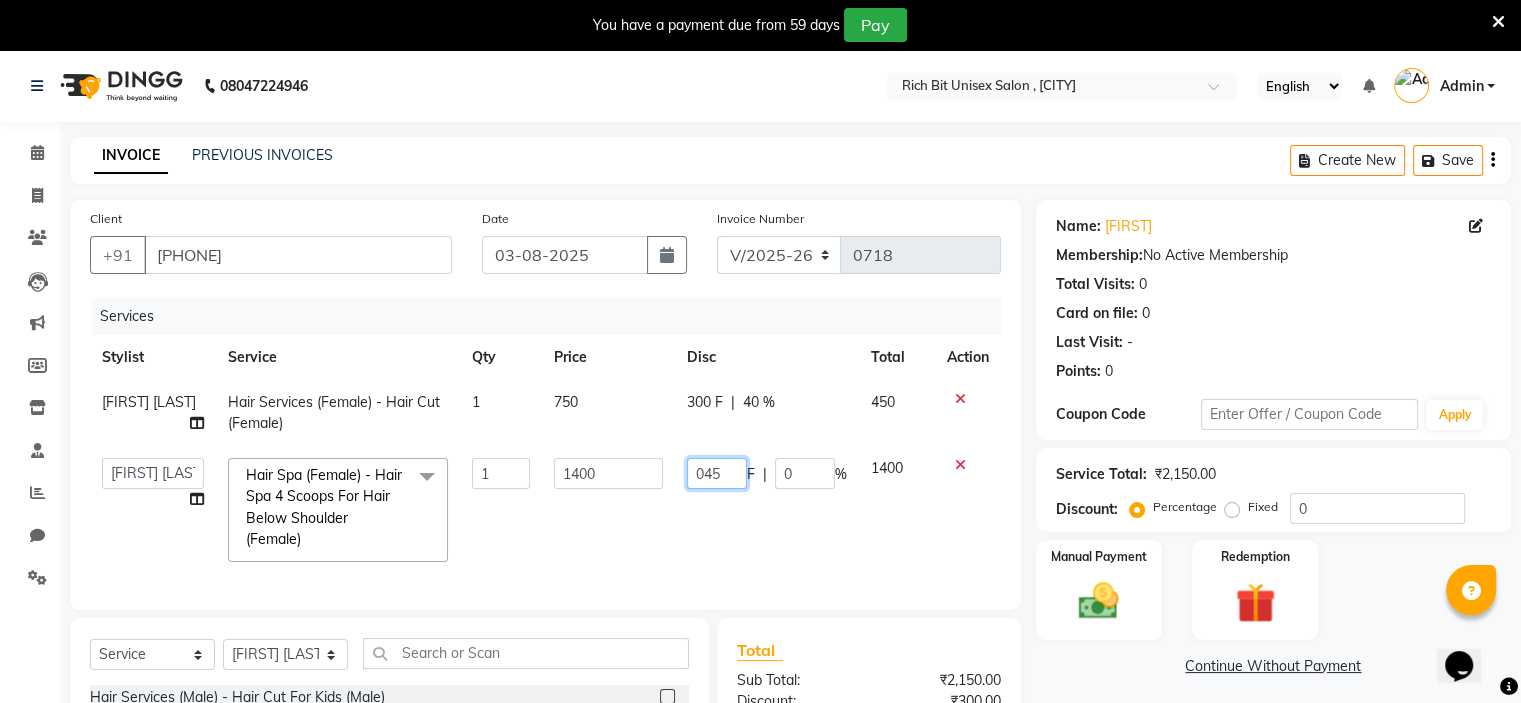 type on "0450" 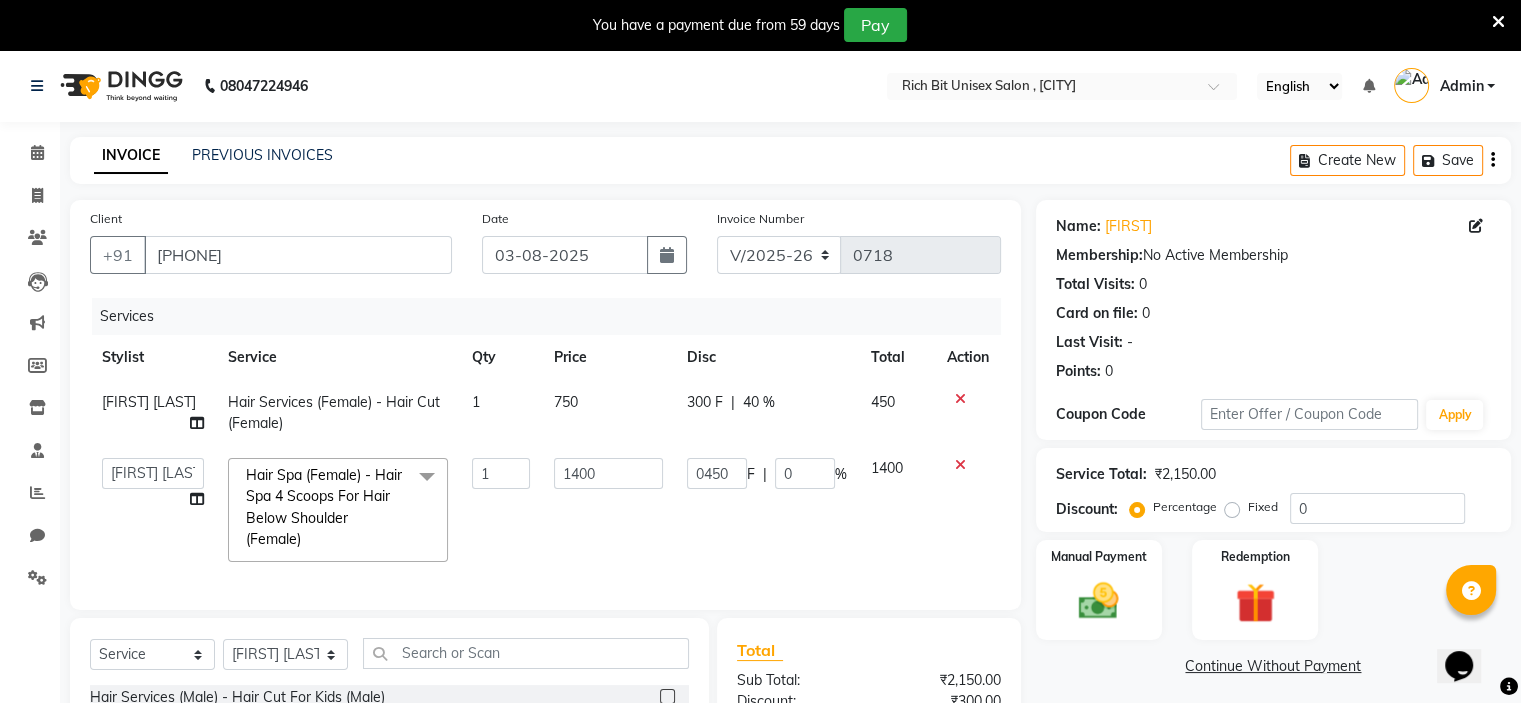 click on "[NUMBER] | [PERCENT]" 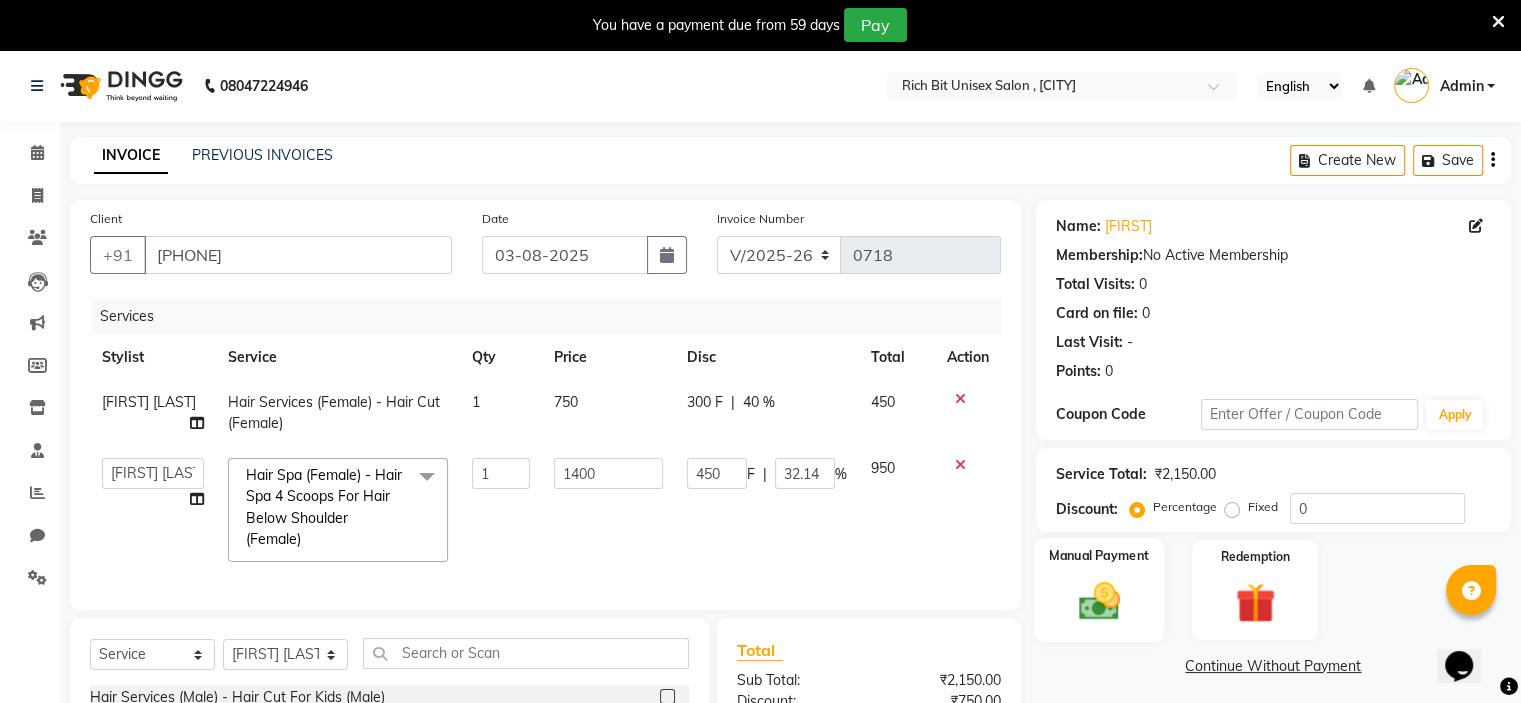click 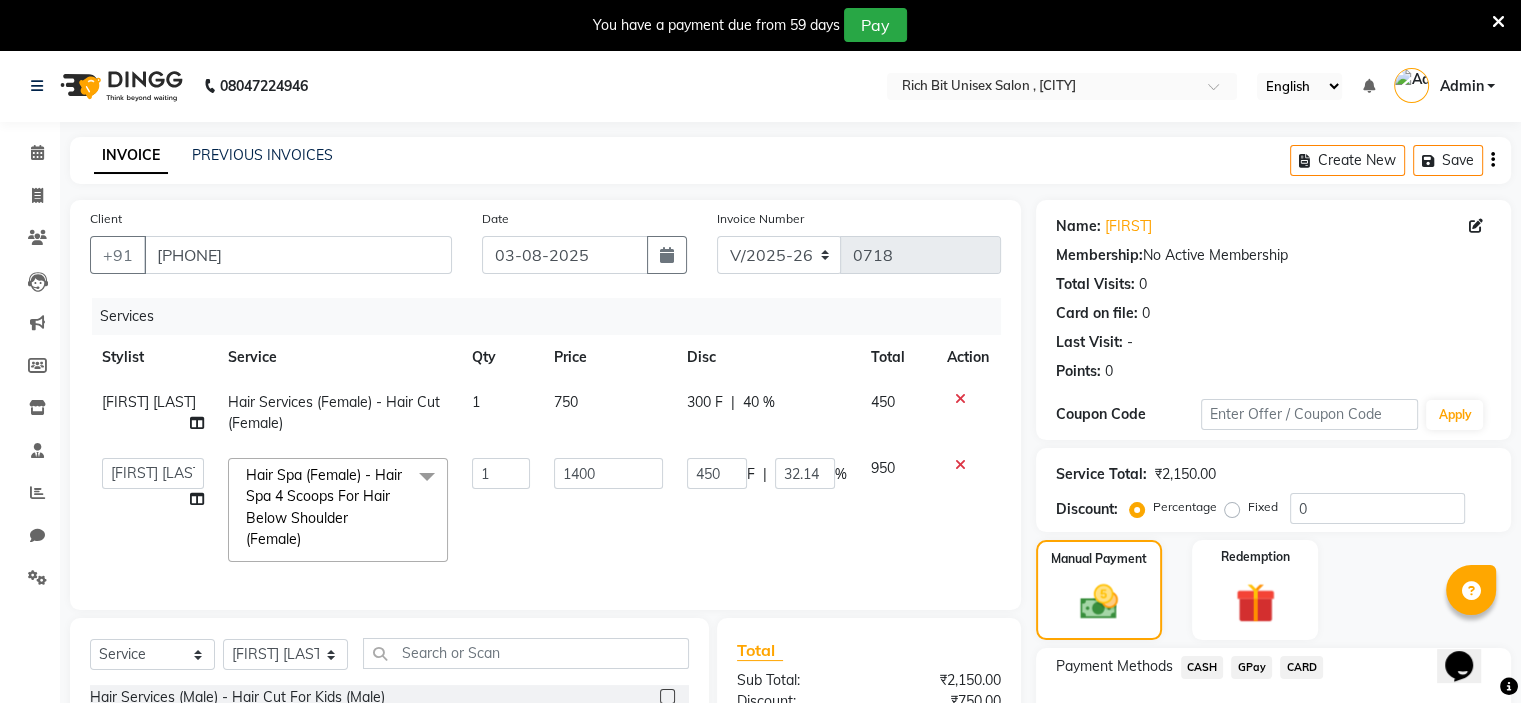 scroll, scrollTop: 255, scrollLeft: 0, axis: vertical 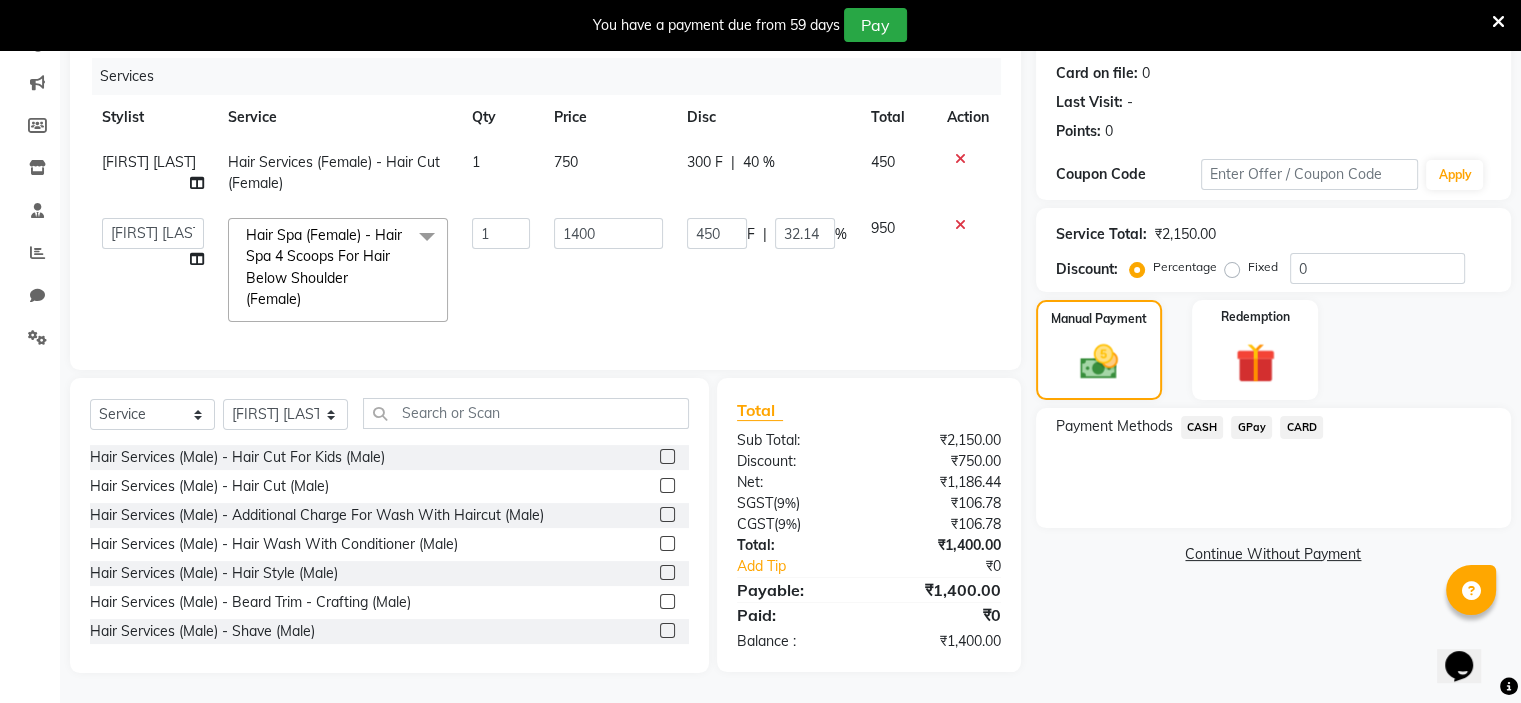 click on "GPay" 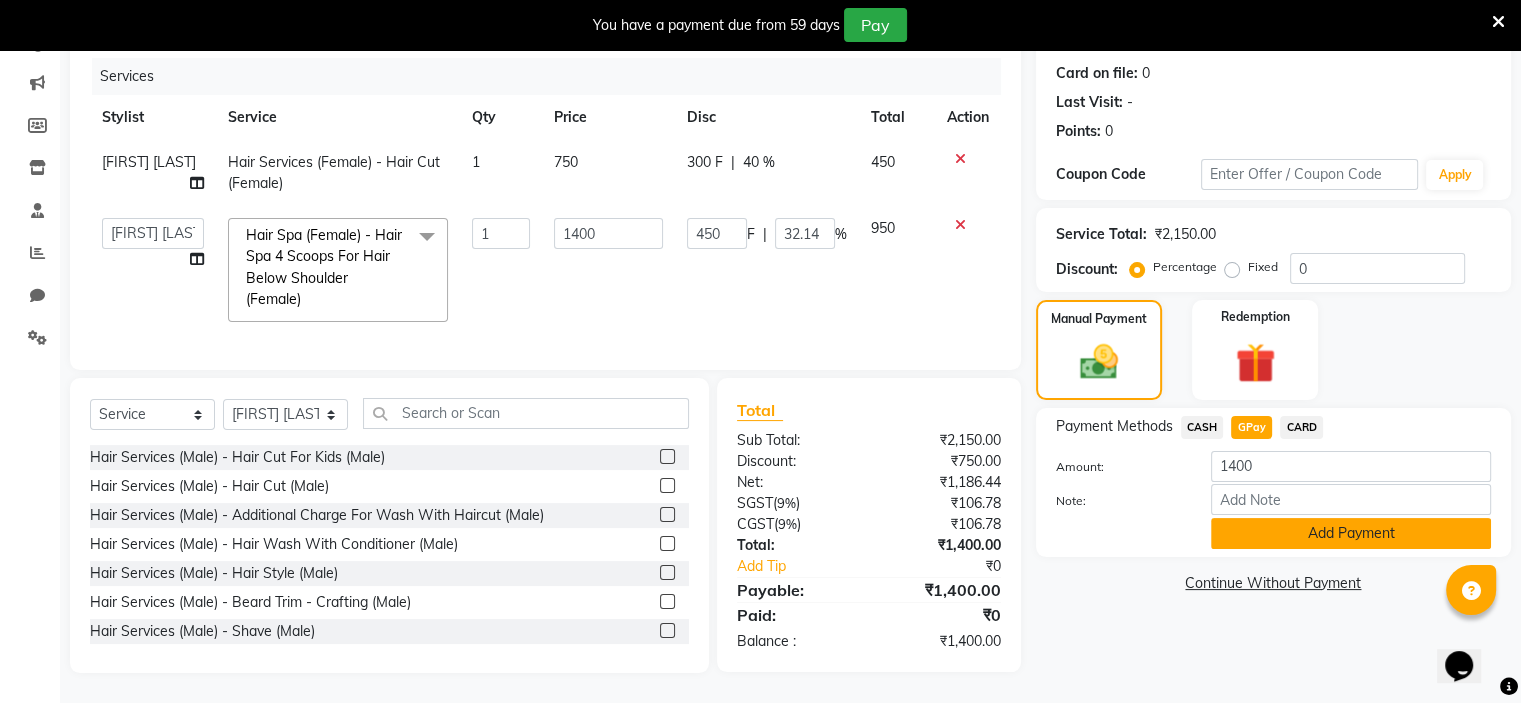 click on "Add Payment" 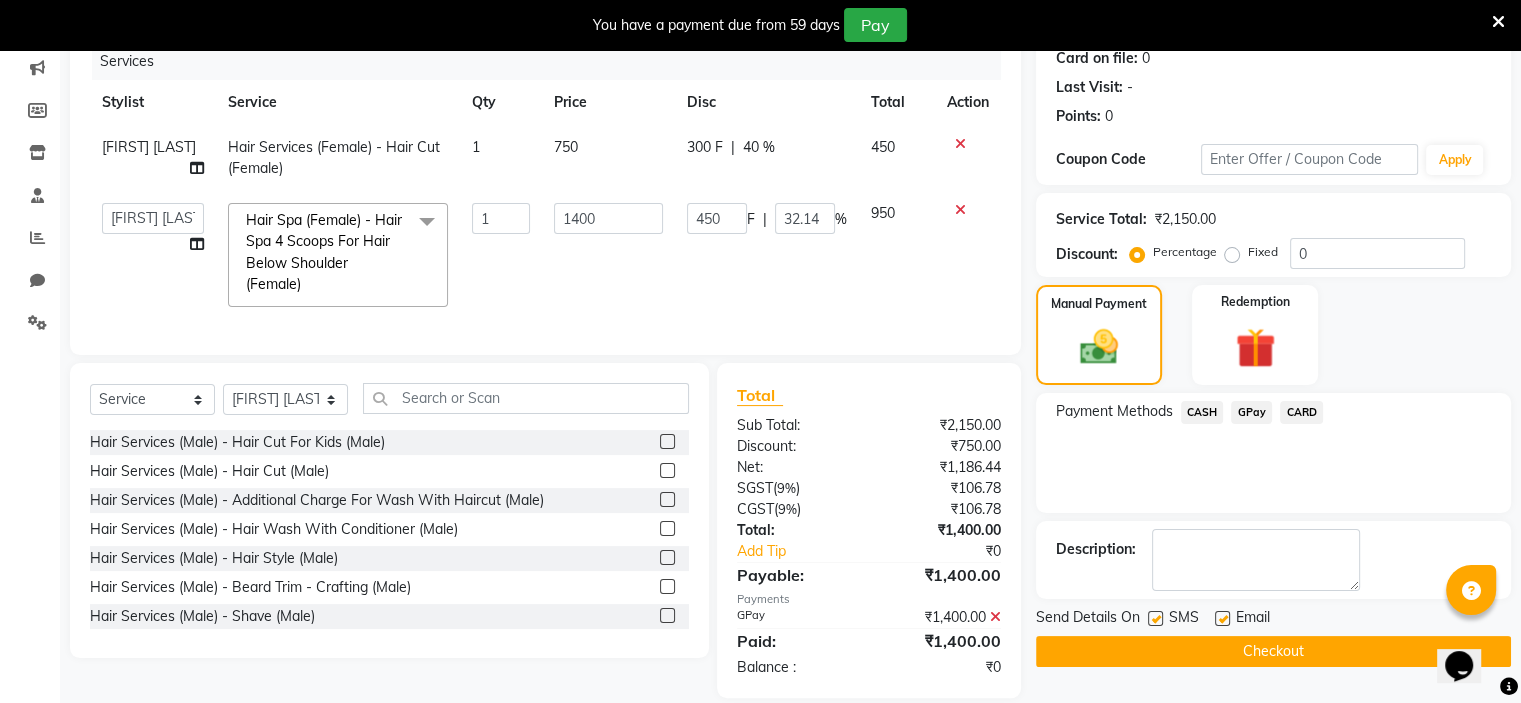 click on "Checkout" 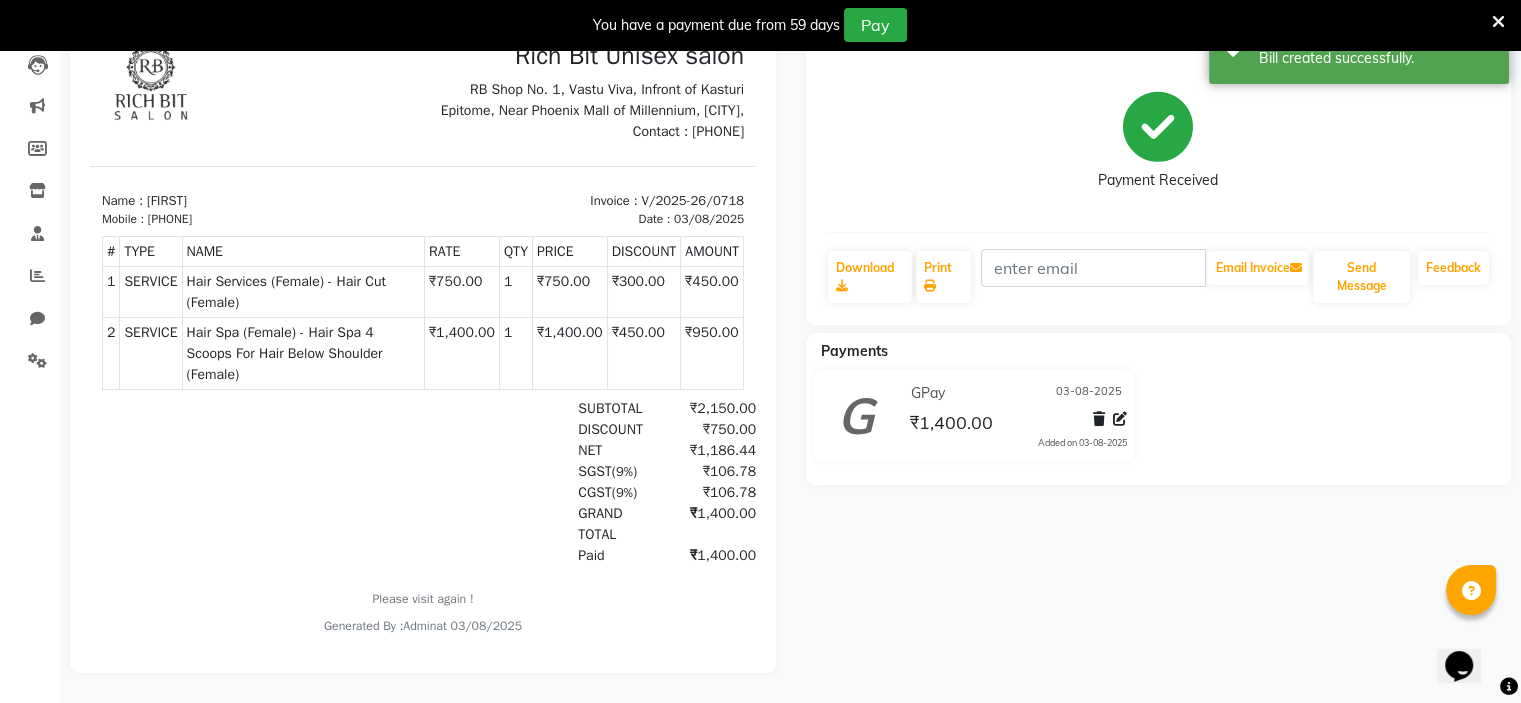 scroll, scrollTop: 0, scrollLeft: 0, axis: both 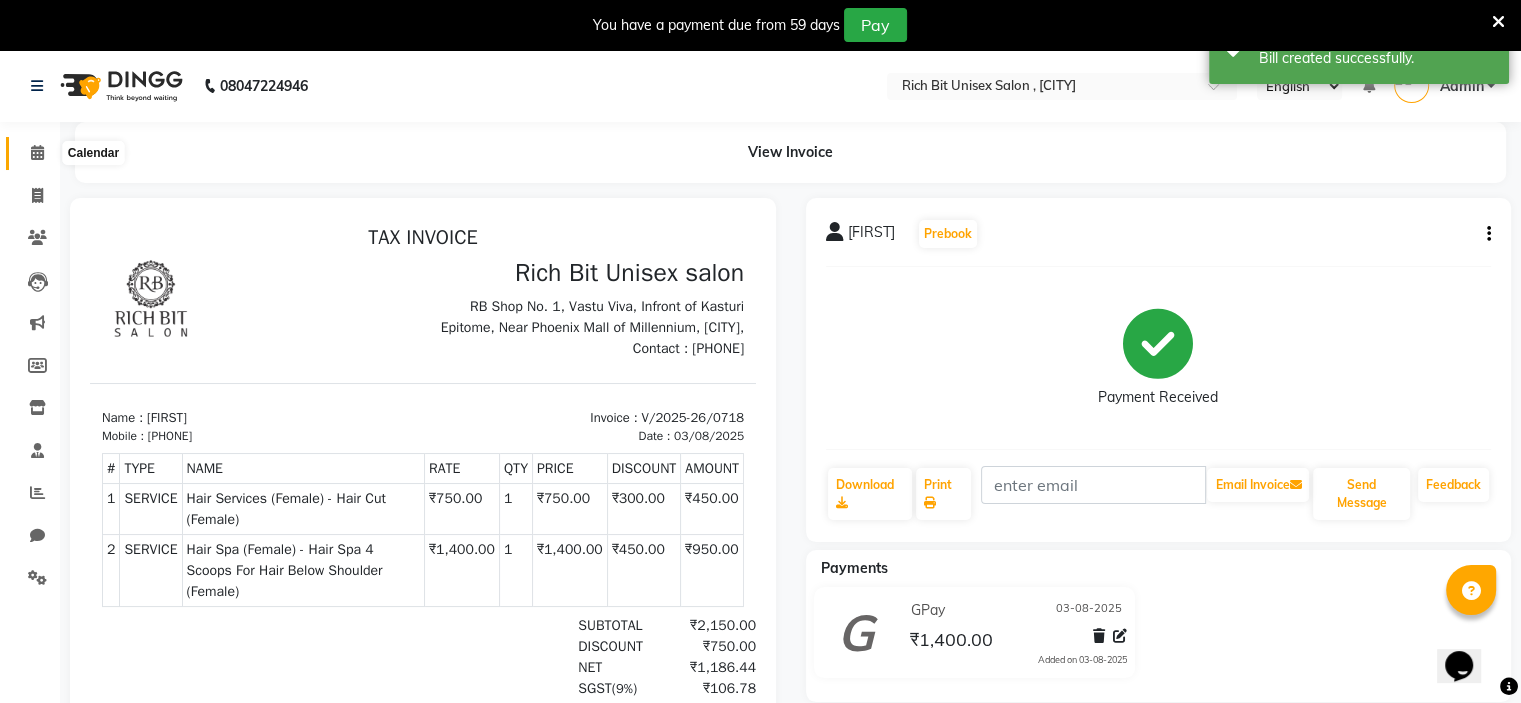 click 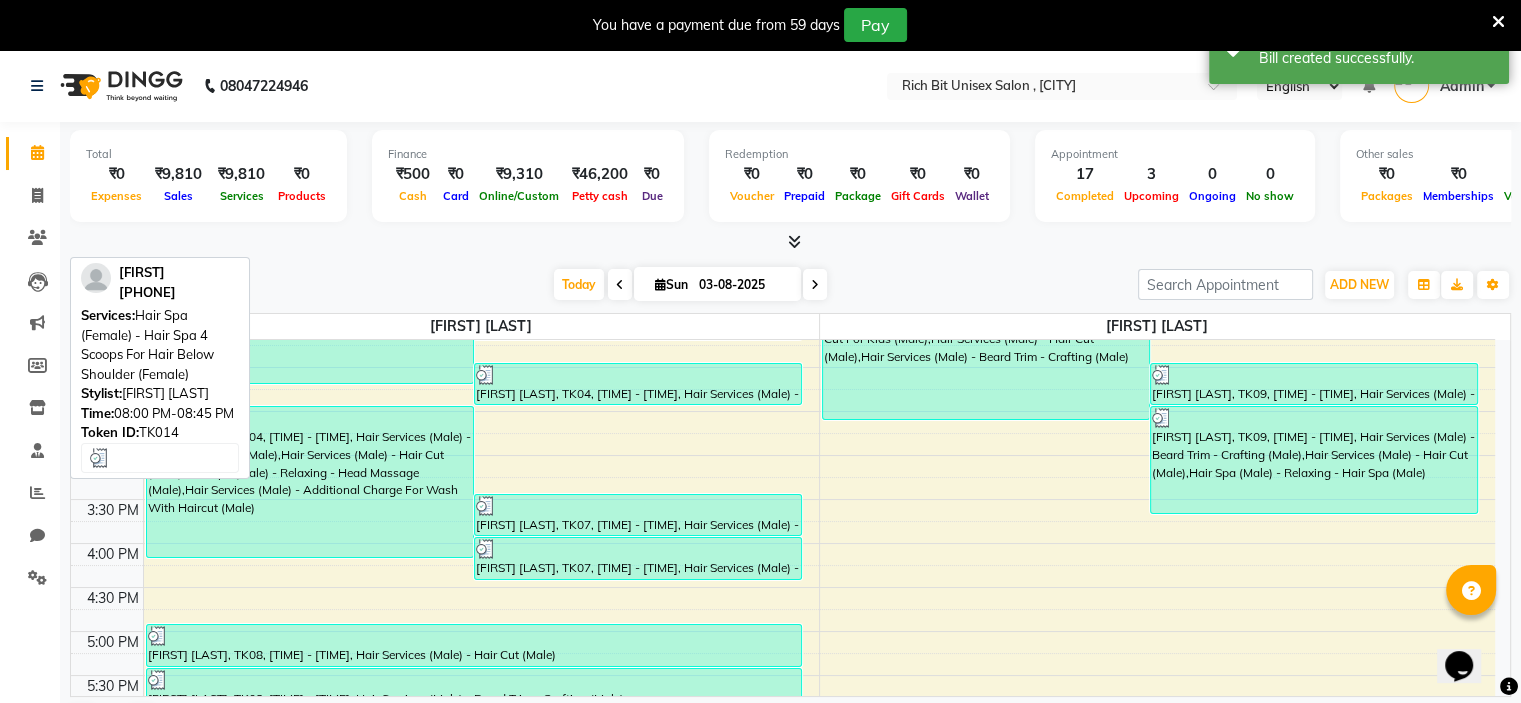 scroll, scrollTop: 950, scrollLeft: 0, axis: vertical 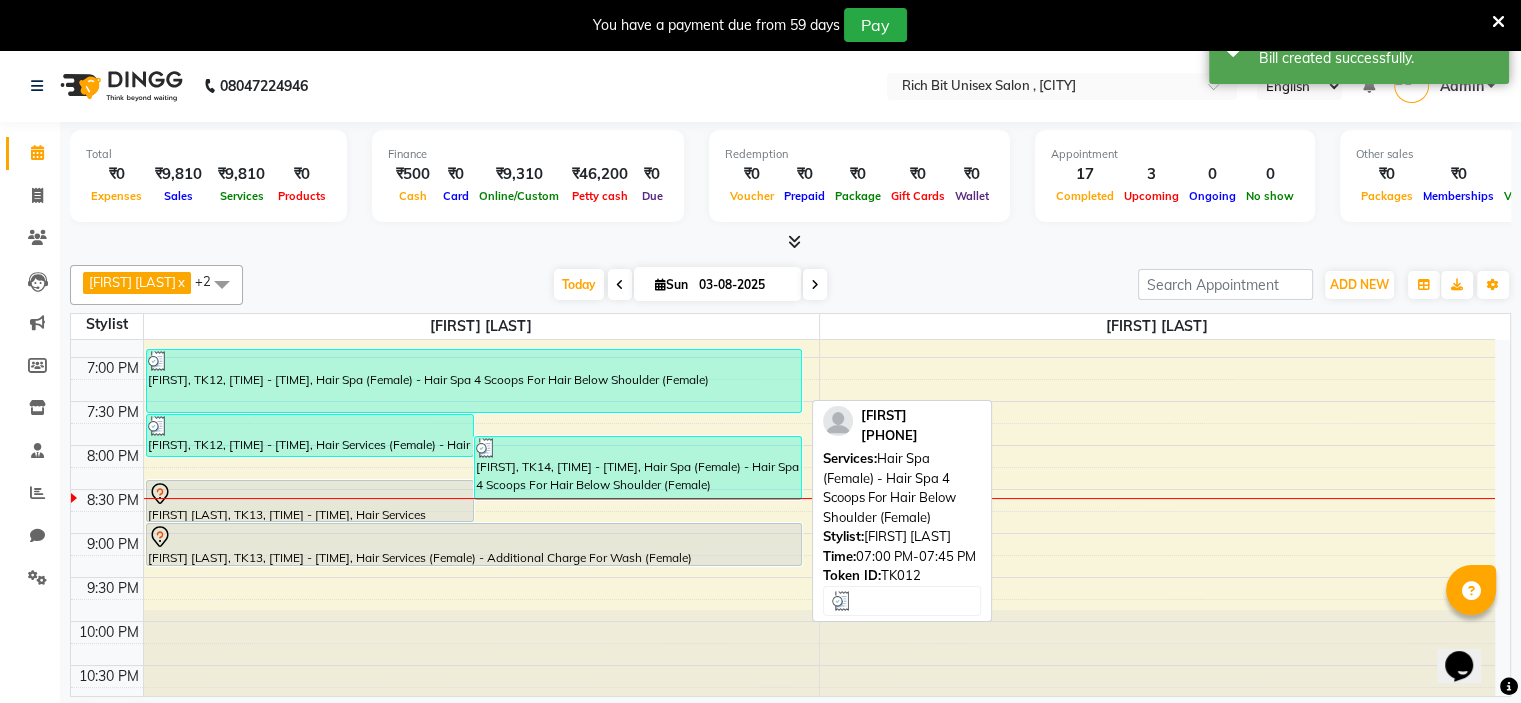 click on "[FIRST], TK12, [TIME] - [TIME], Hair Spa (Female) - Hair Spa 4 Scoops For Hair Below Shoulder (Female)" at bounding box center (474, 381) 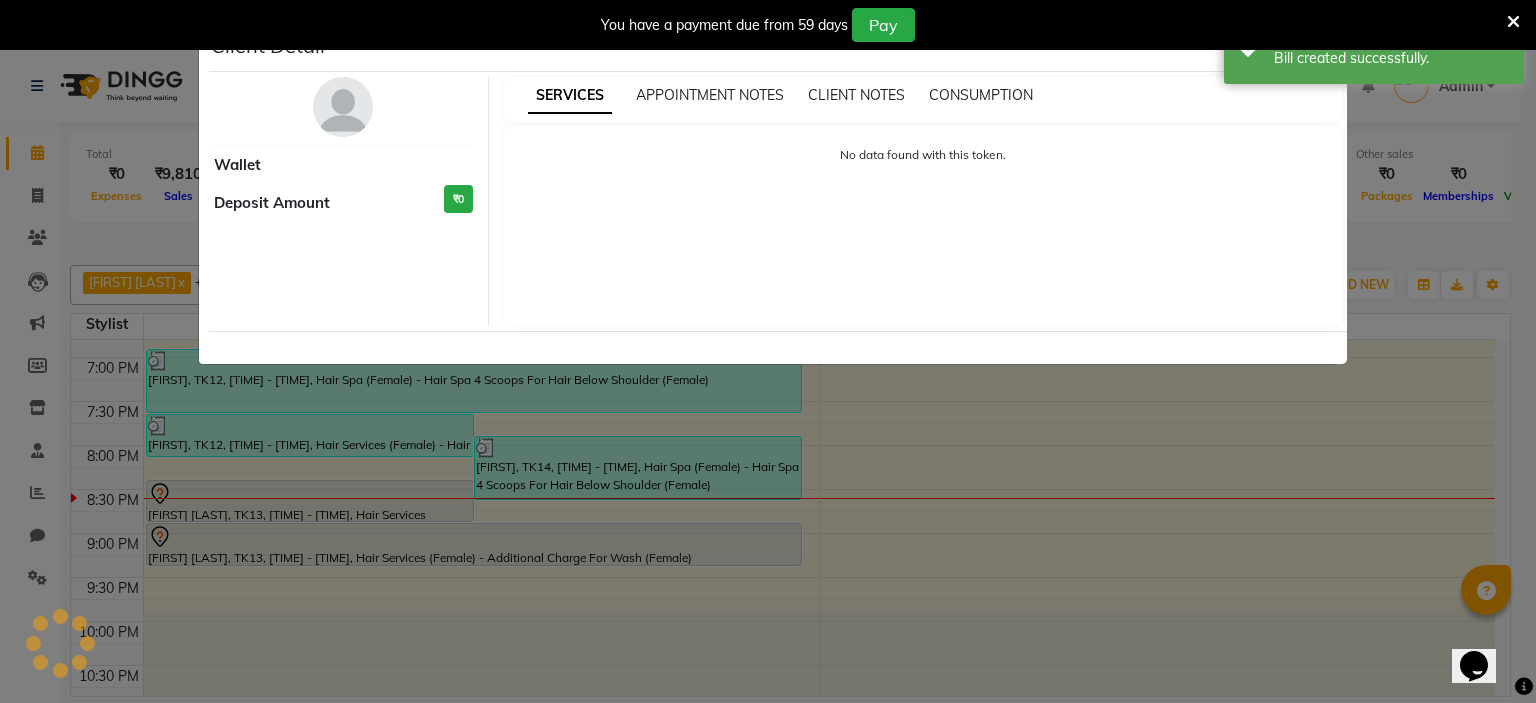 select on "3" 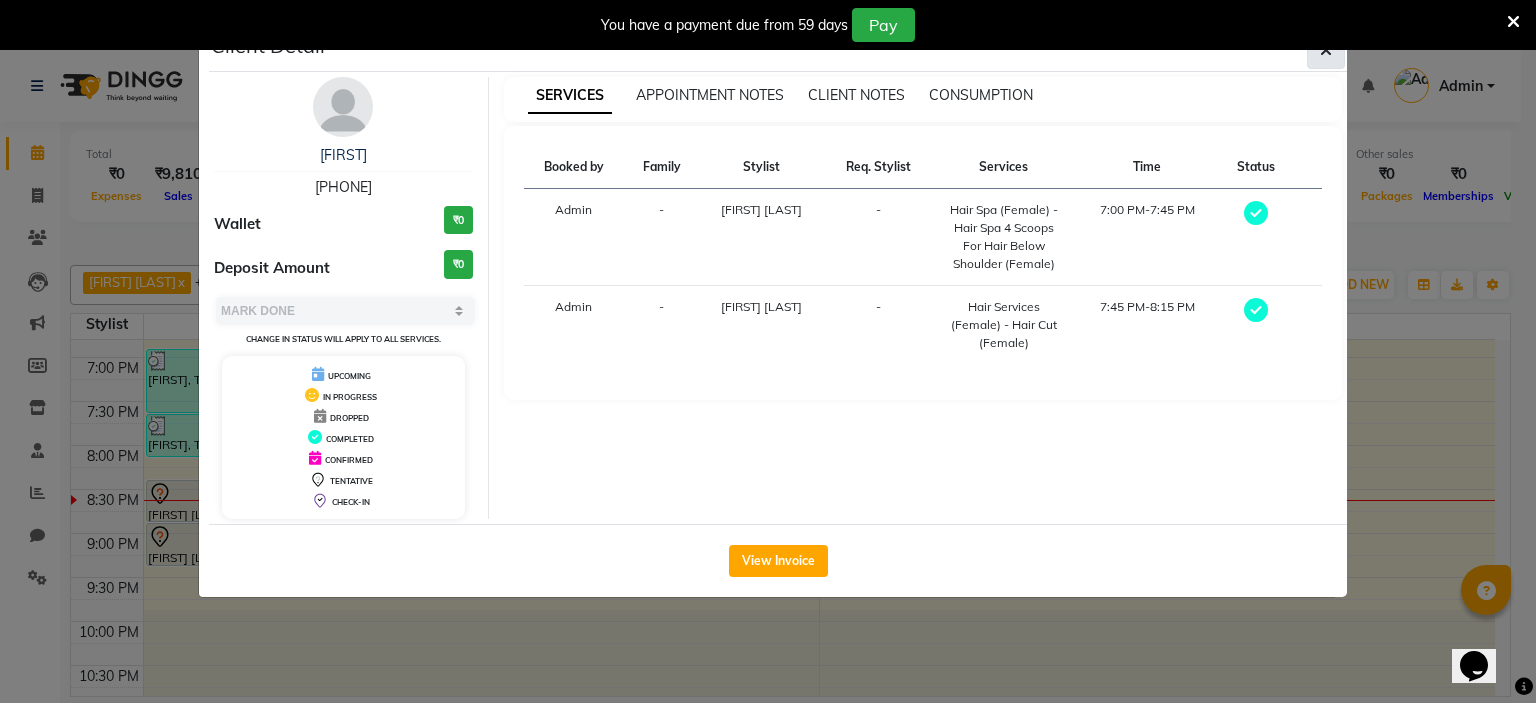 click 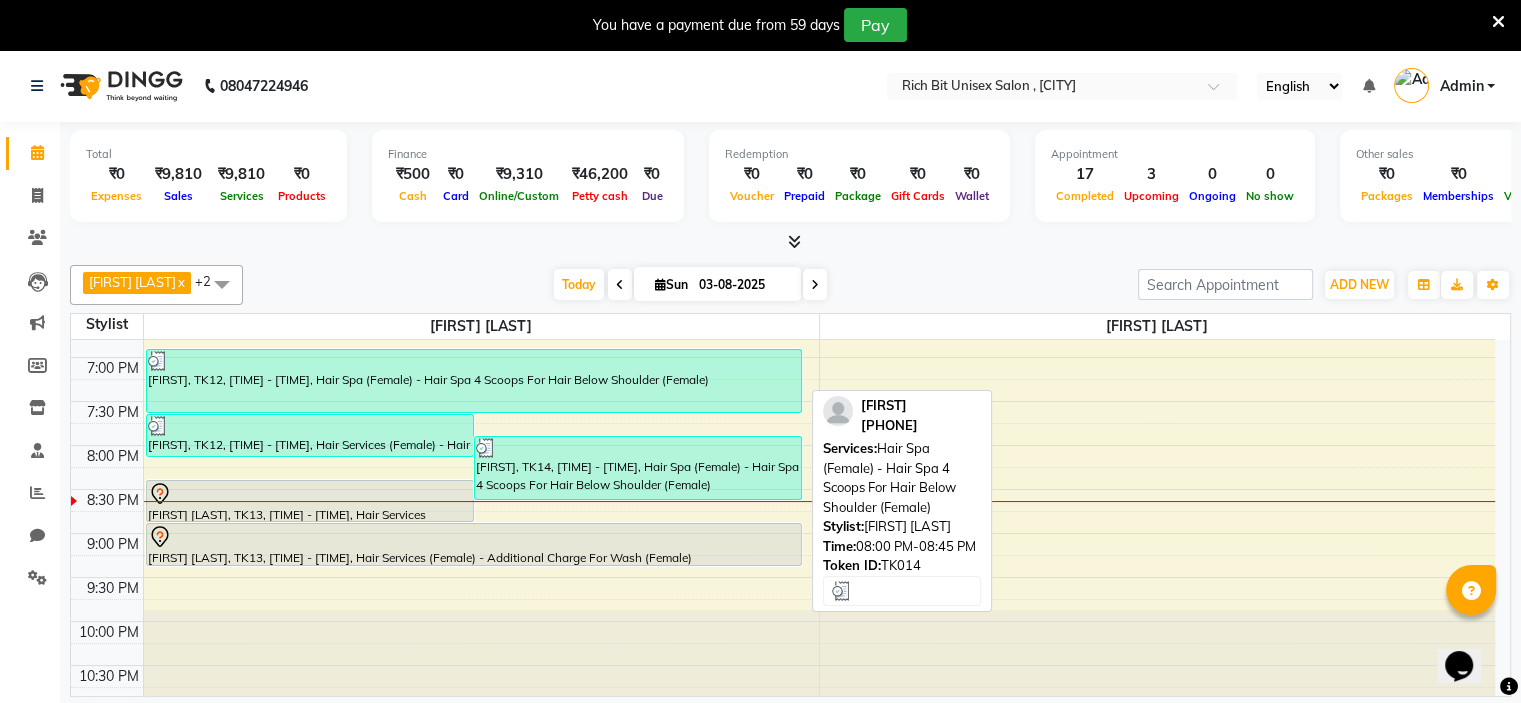 click on "[FIRST], TK14, [TIME] - [TIME], Hair Spa (Female) - Hair Spa 4 Scoops For Hair Below Shoulder (Female)" at bounding box center [638, 468] 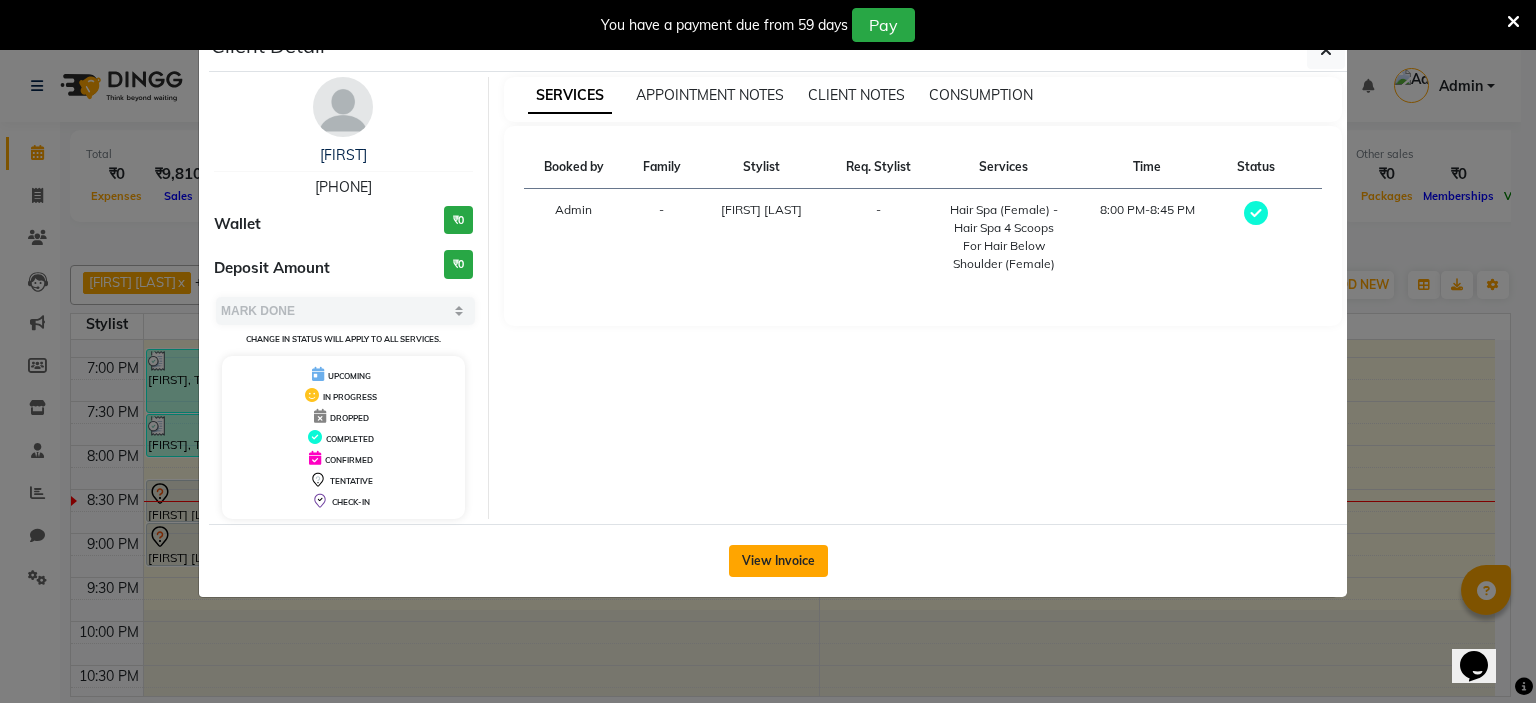 click on "View Invoice" 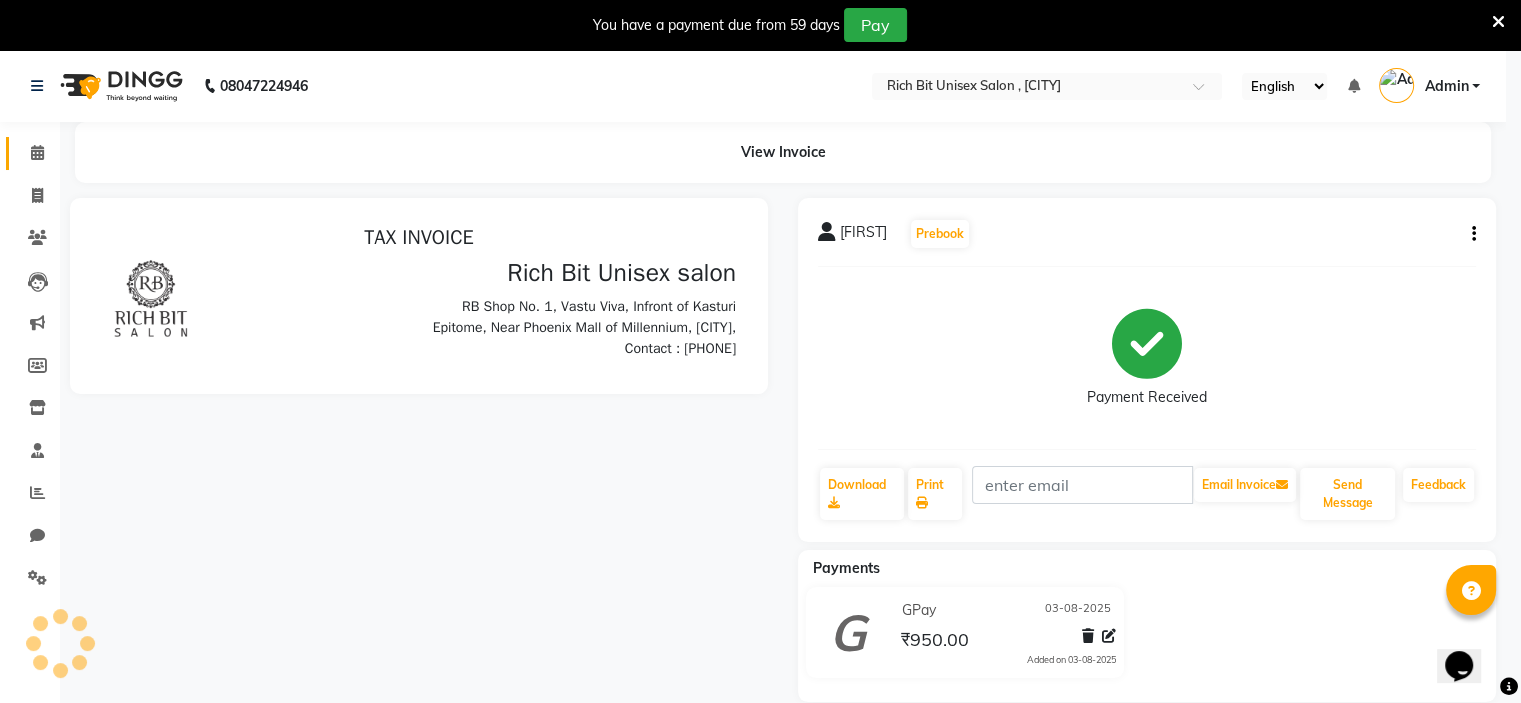 scroll, scrollTop: 0, scrollLeft: 0, axis: both 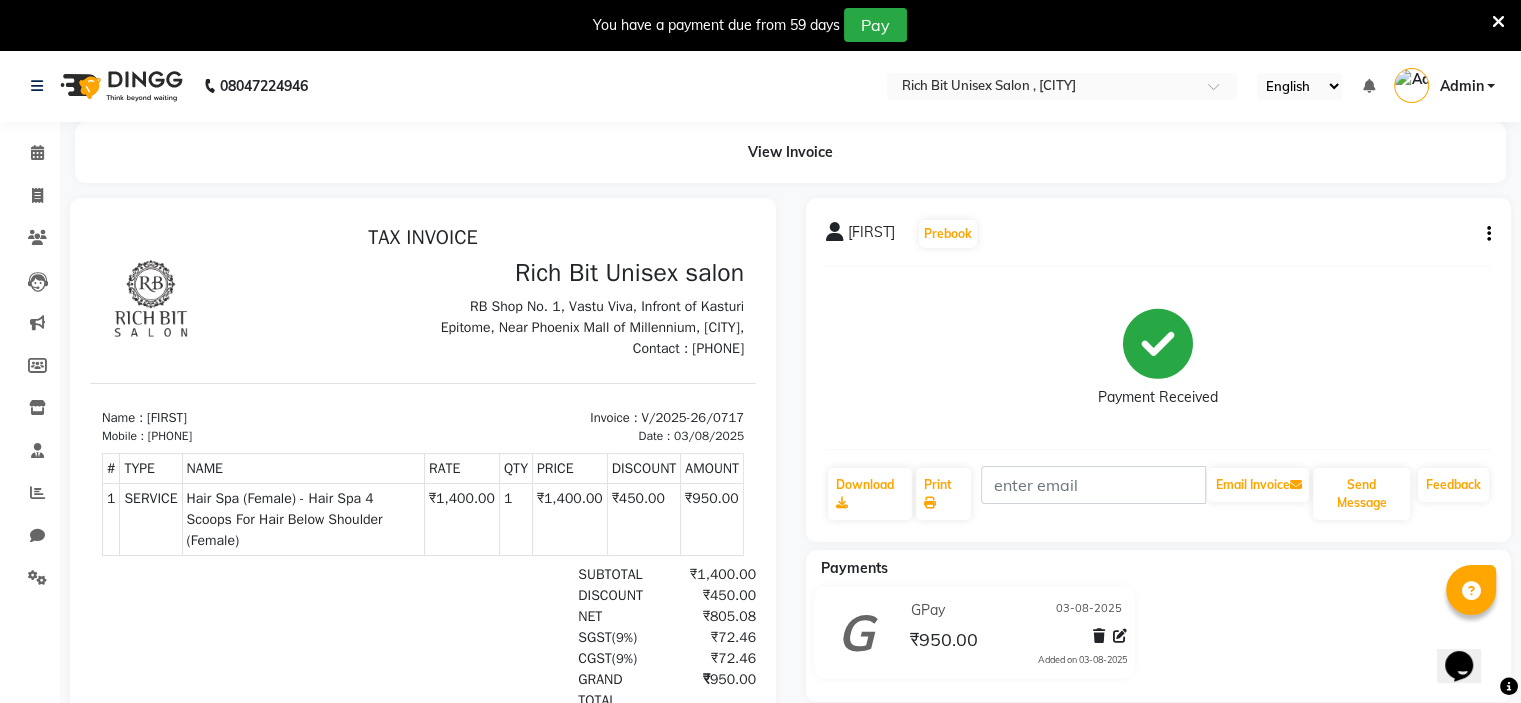click 